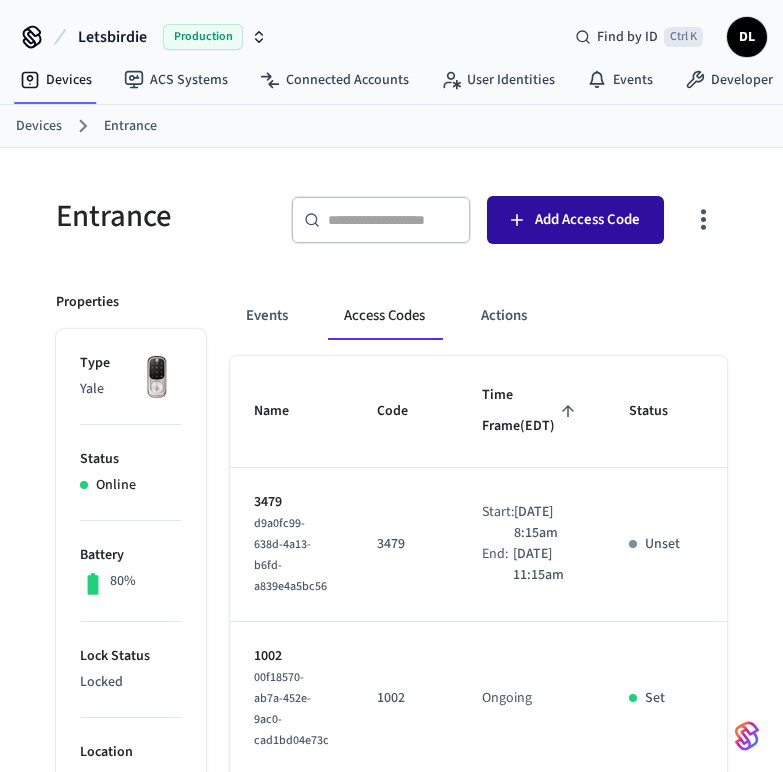 click on "Add Access Code" at bounding box center [587, 220] 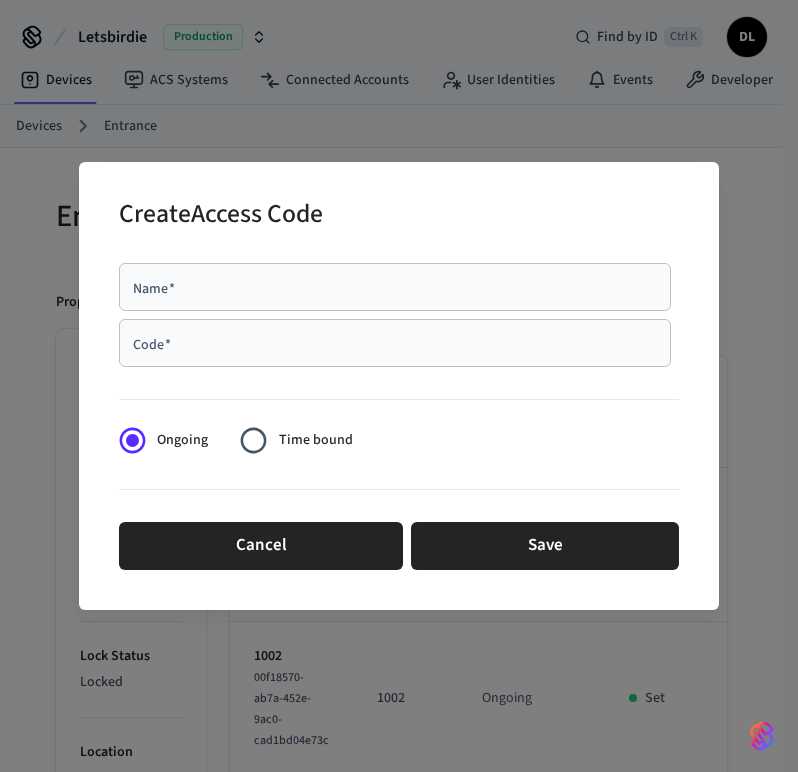 click on "Name   *" at bounding box center [395, 287] 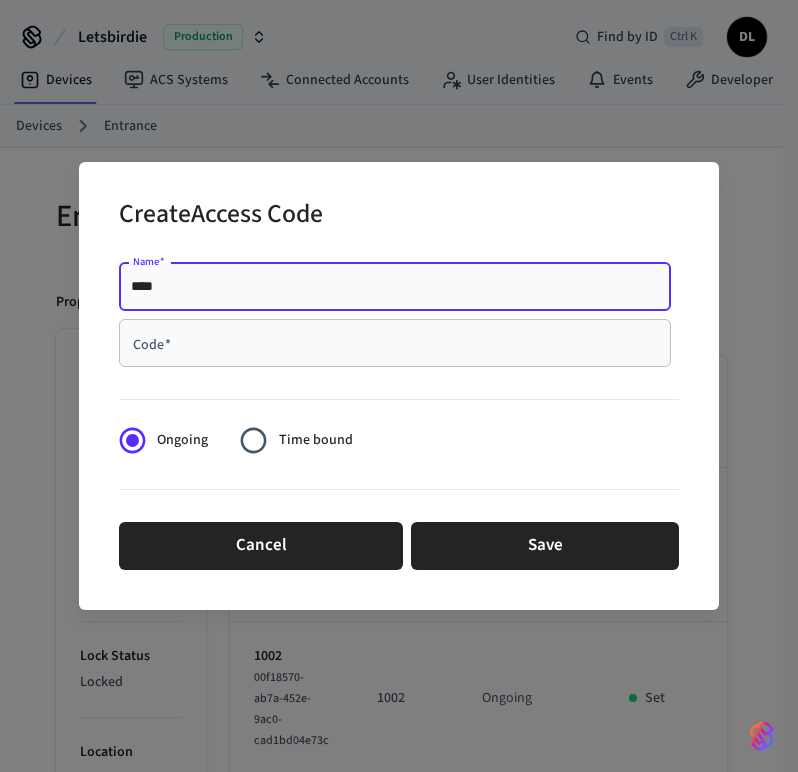 type on "****" 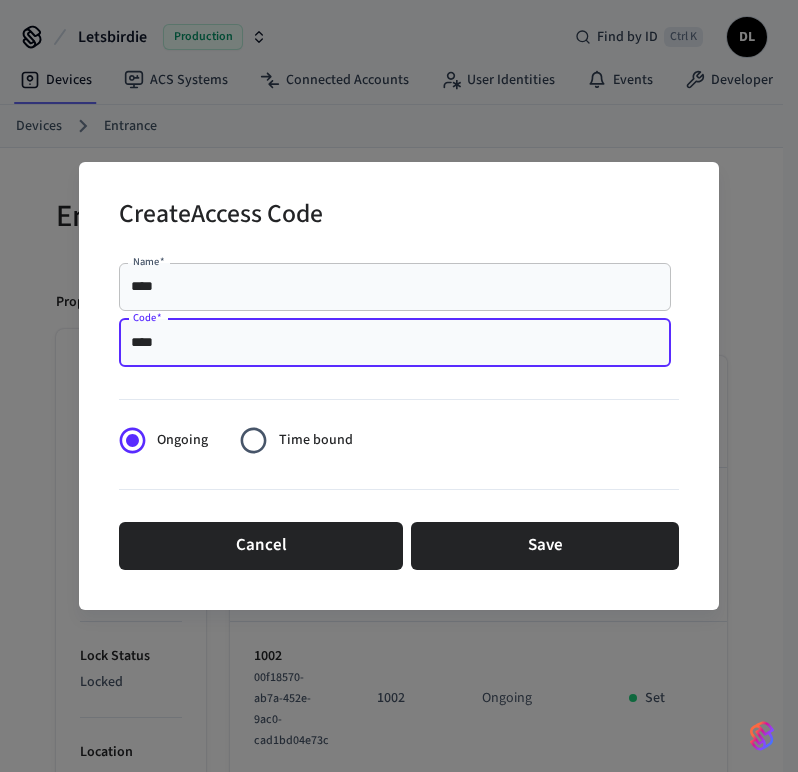 type on "****" 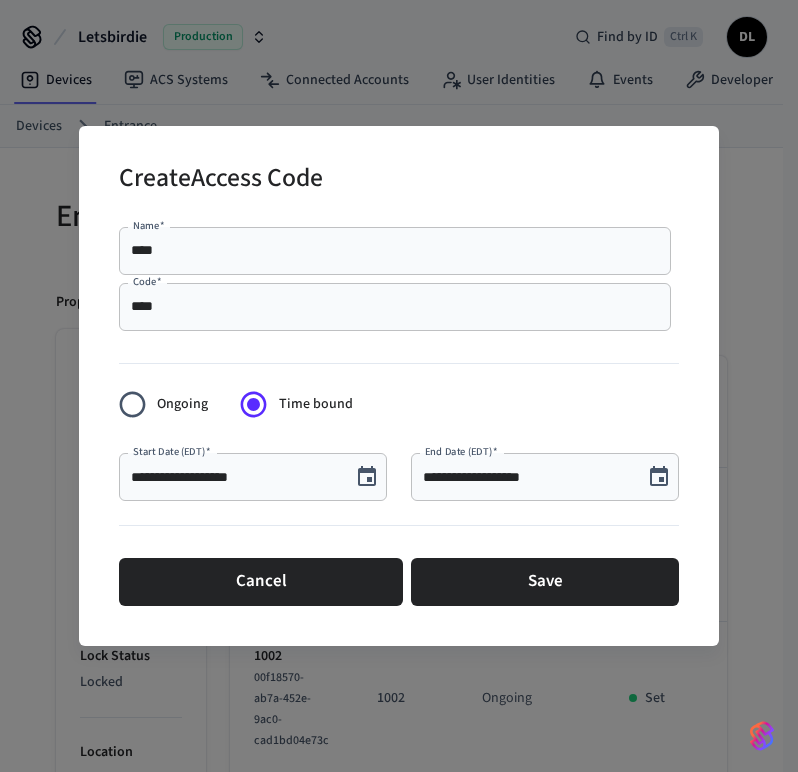click on "**********" at bounding box center [235, 477] 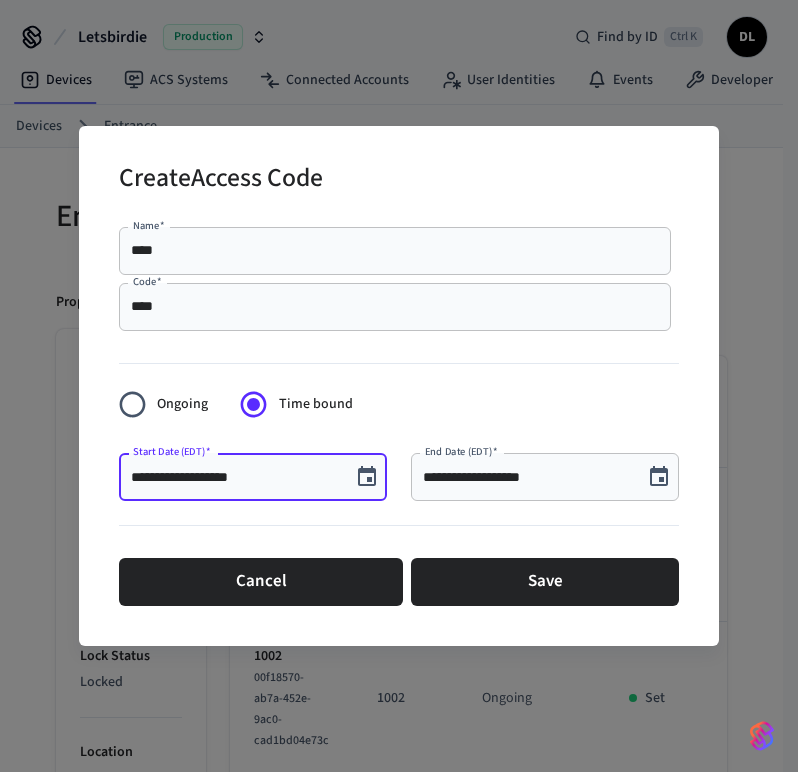 type on "**********" 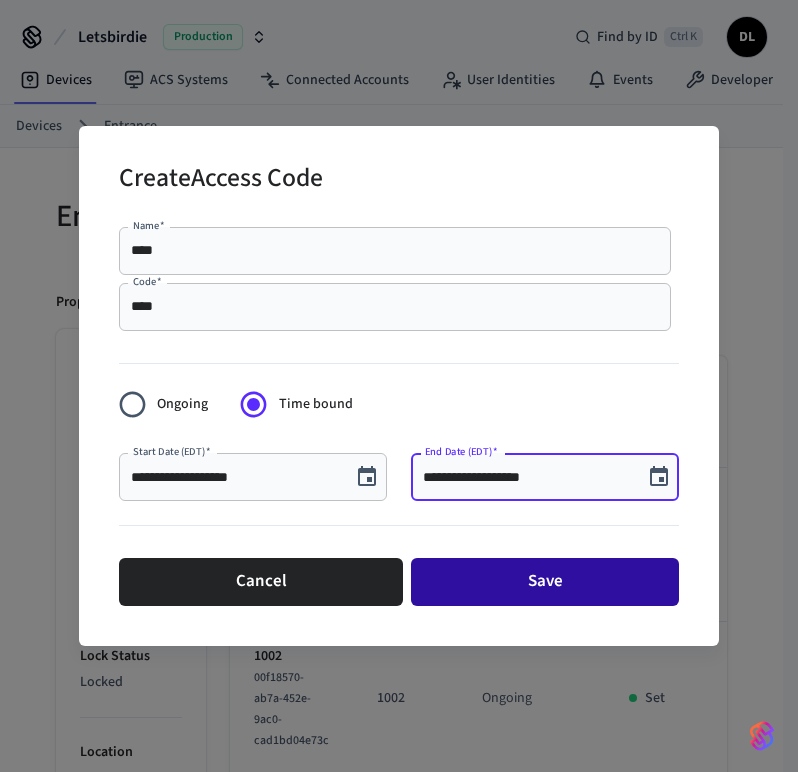 type on "**********" 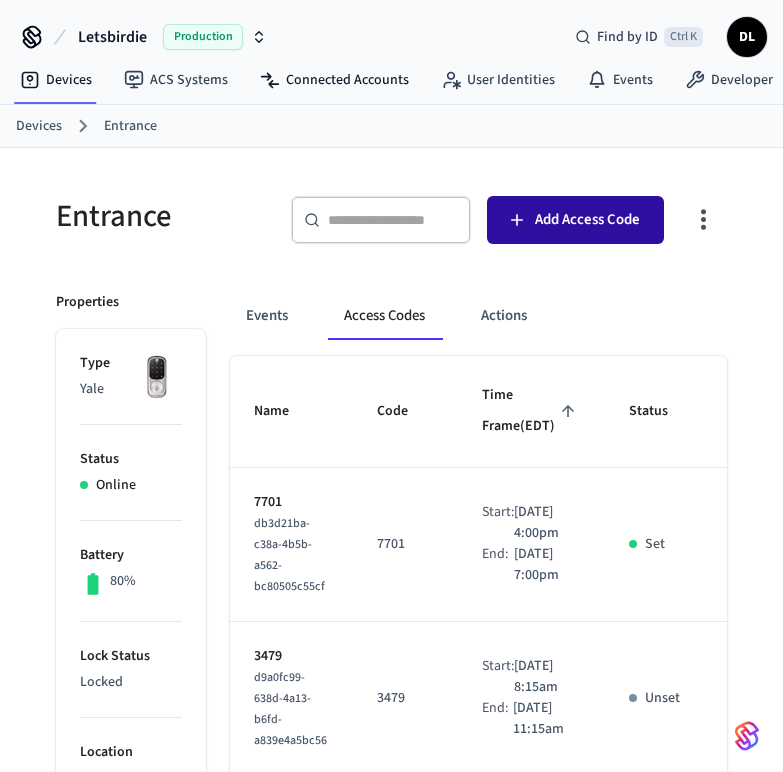 click on "Add Access Code" at bounding box center [587, 220] 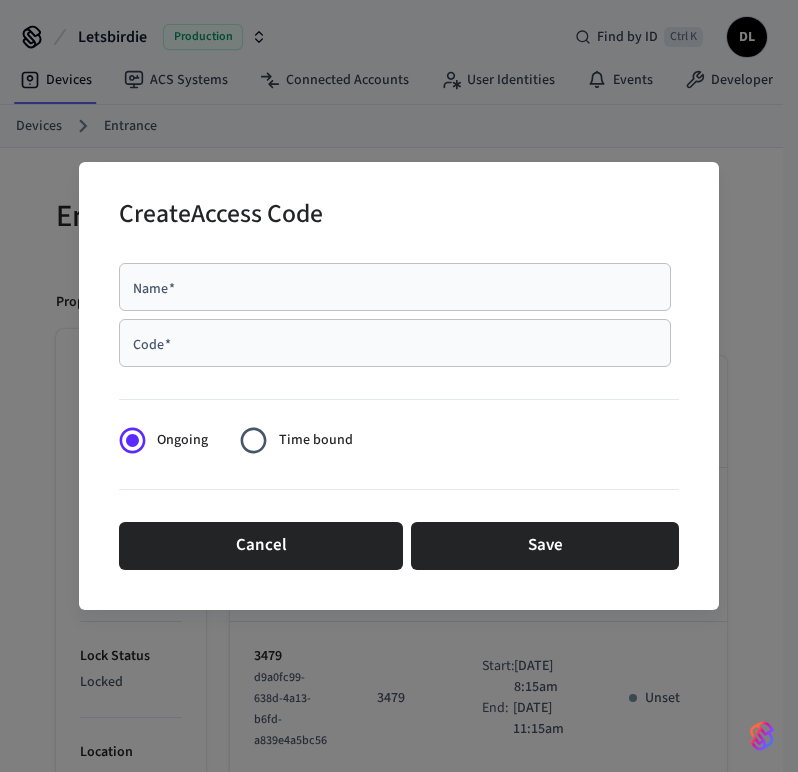 click on "Name   *" at bounding box center (395, 287) 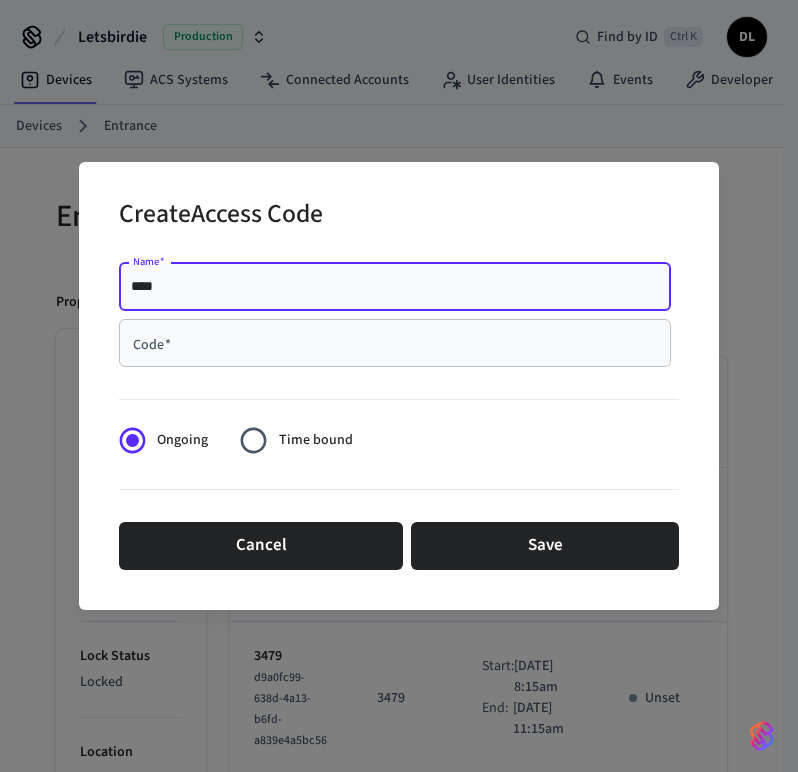 type on "****" 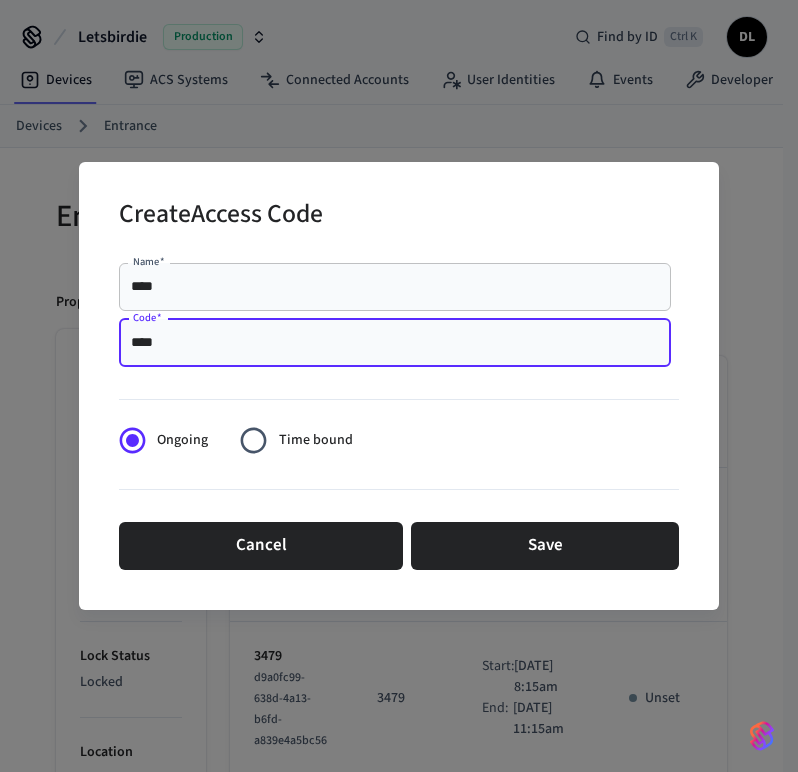 type on "****" 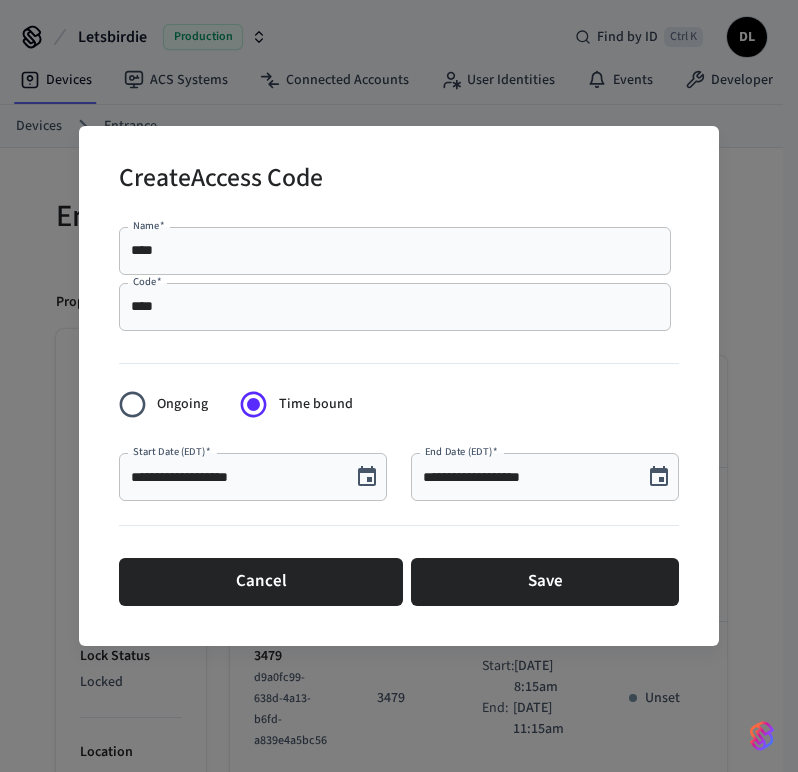 click on "**********" at bounding box center (235, 477) 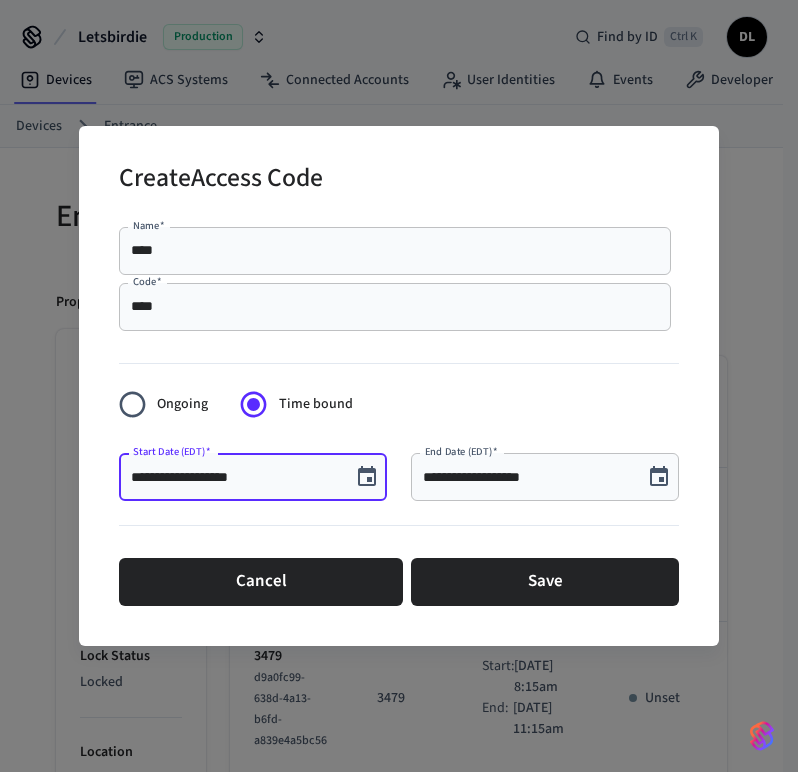 type on "**********" 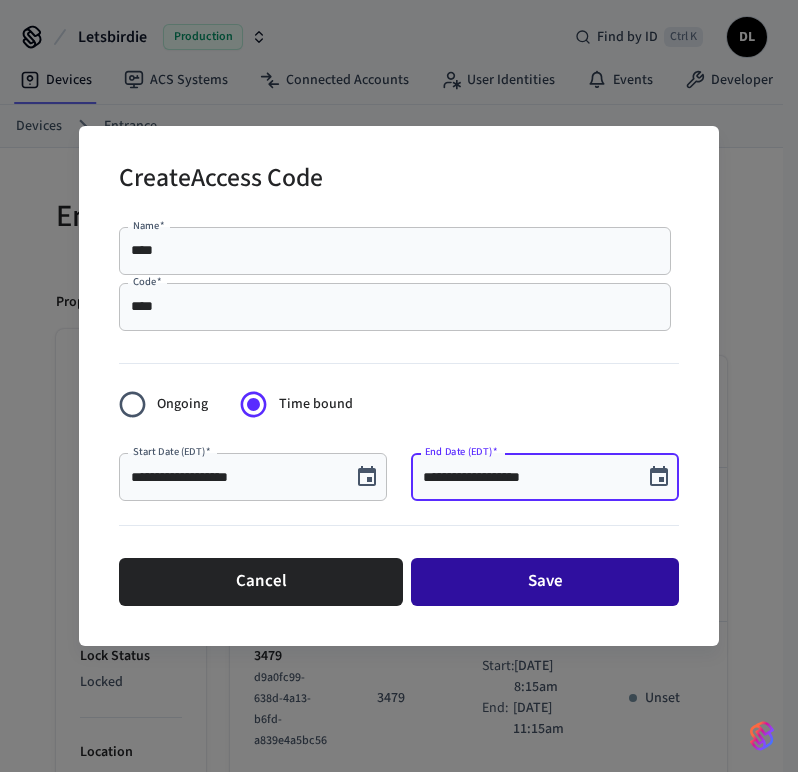 type on "**********" 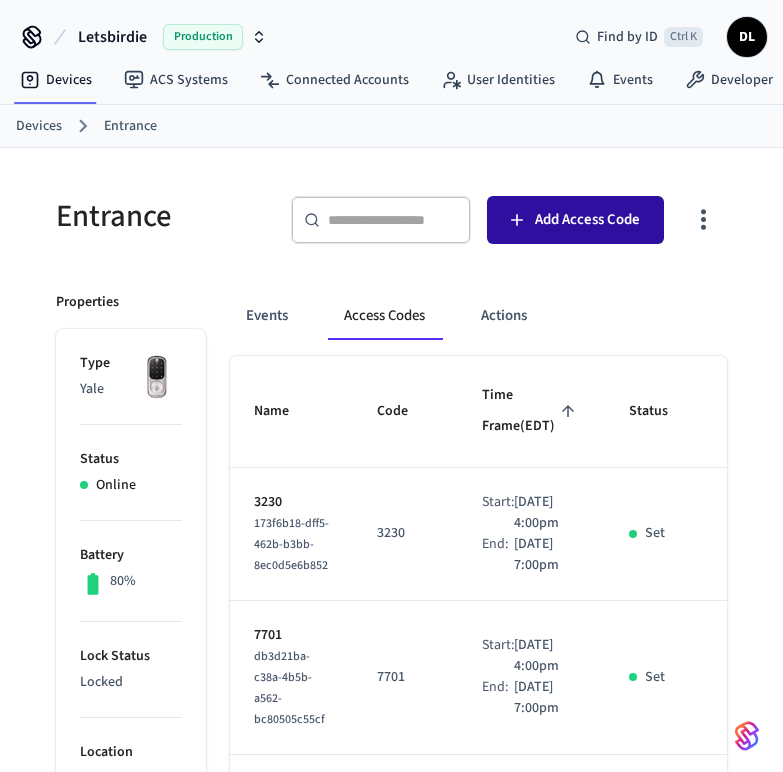 click on "Add Access Code" at bounding box center [587, 220] 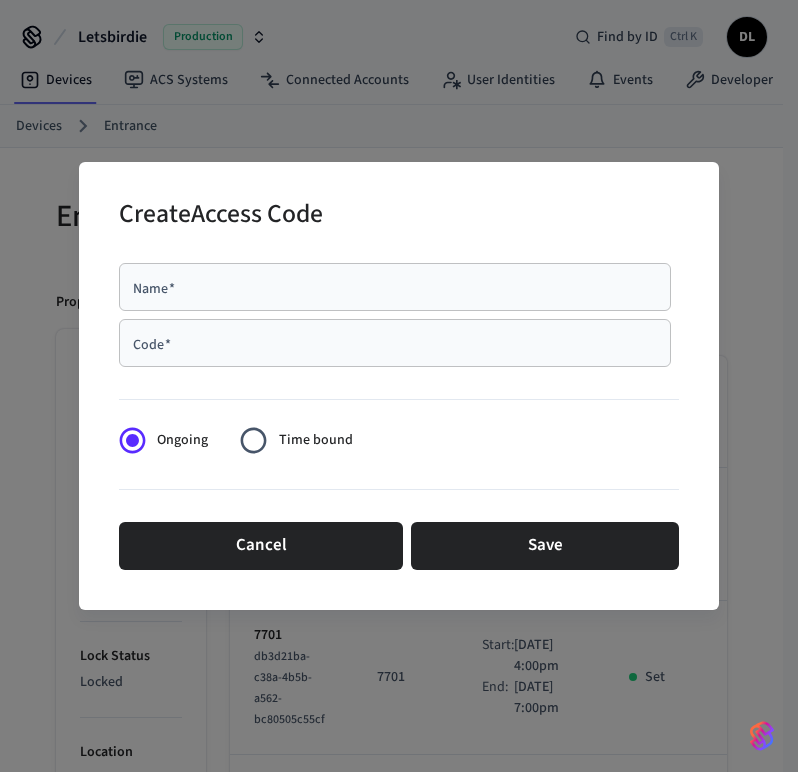 click on "Name   *" at bounding box center (395, 287) 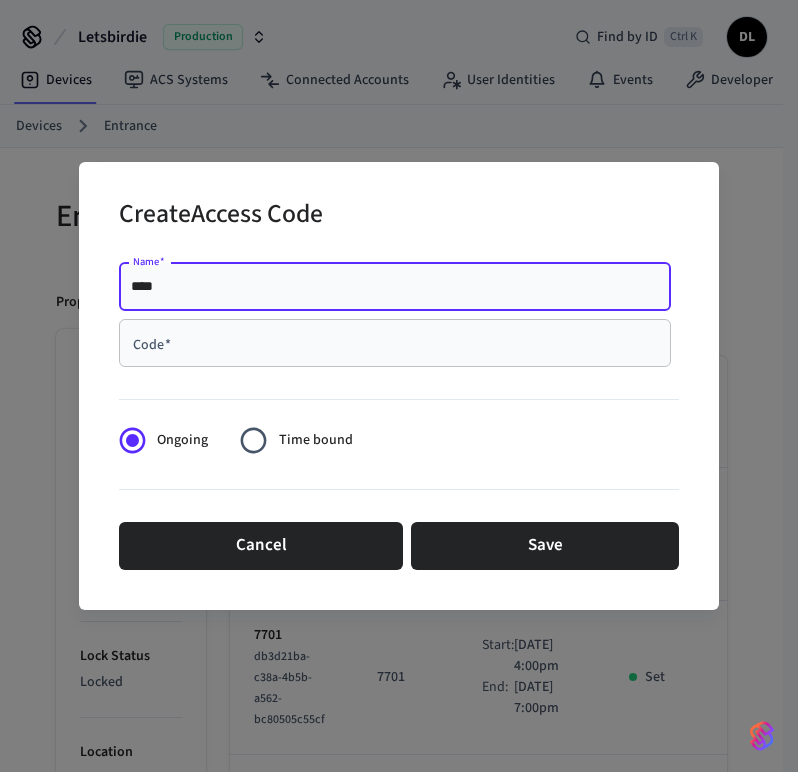 type on "****" 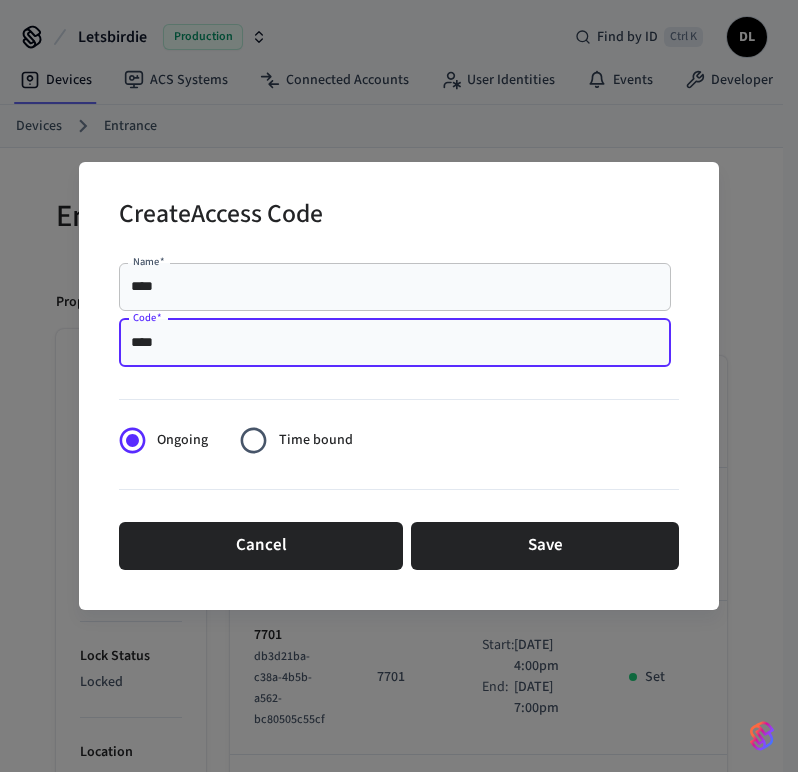 type on "****" 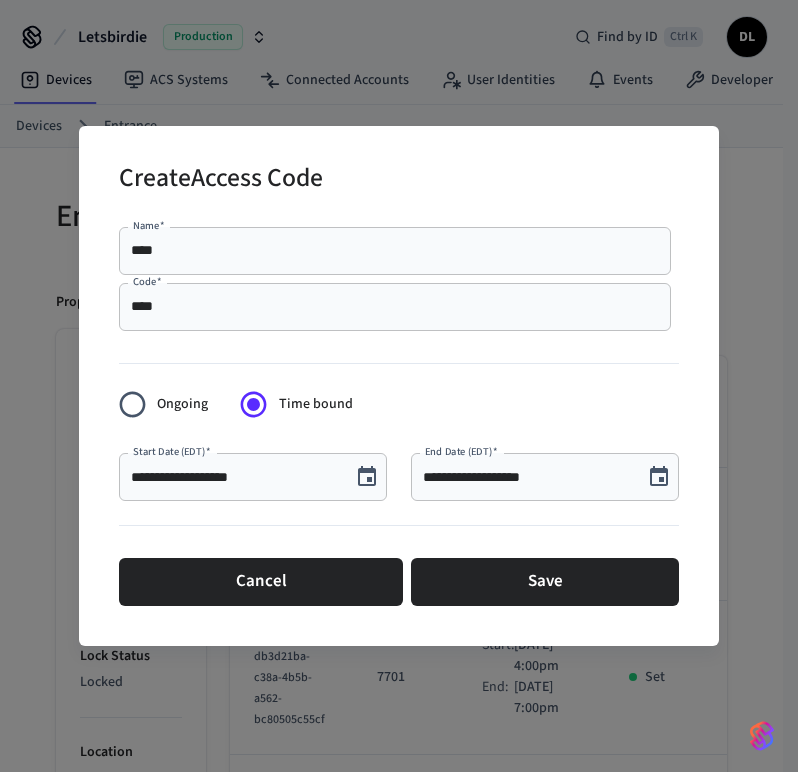 click on "**********" at bounding box center [235, 477] 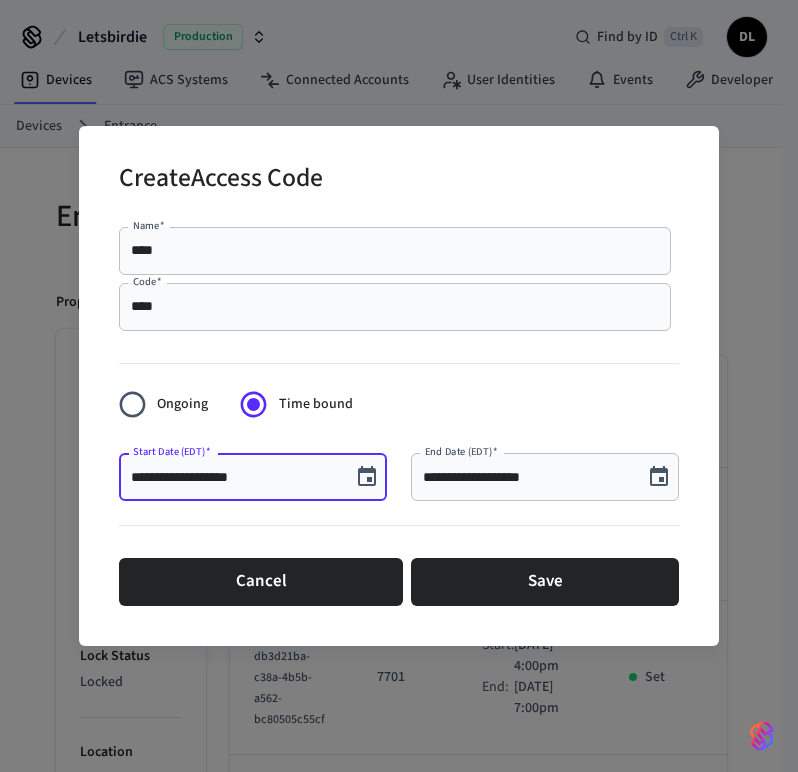 type on "**********" 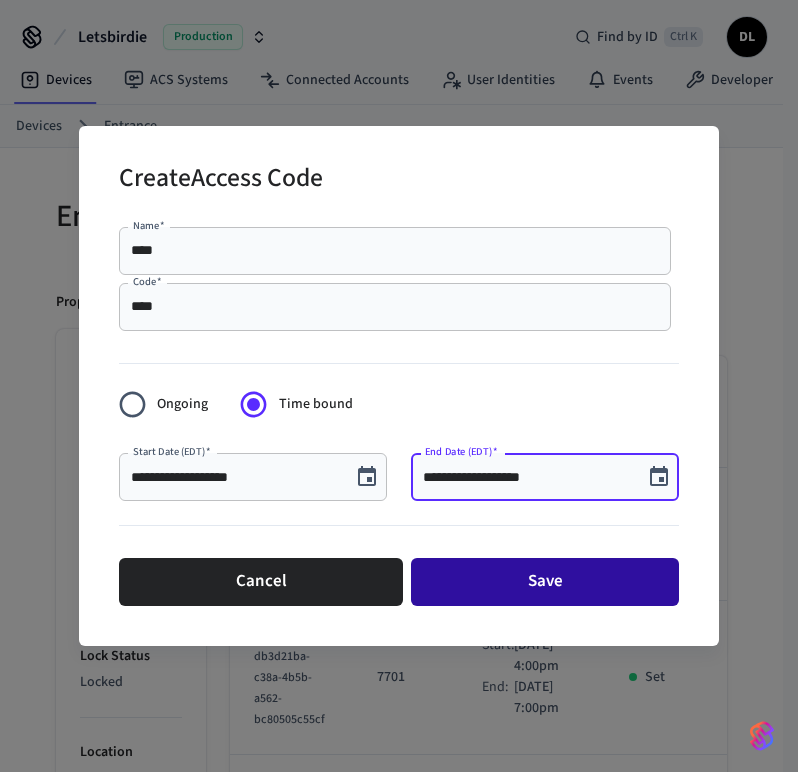 type on "**********" 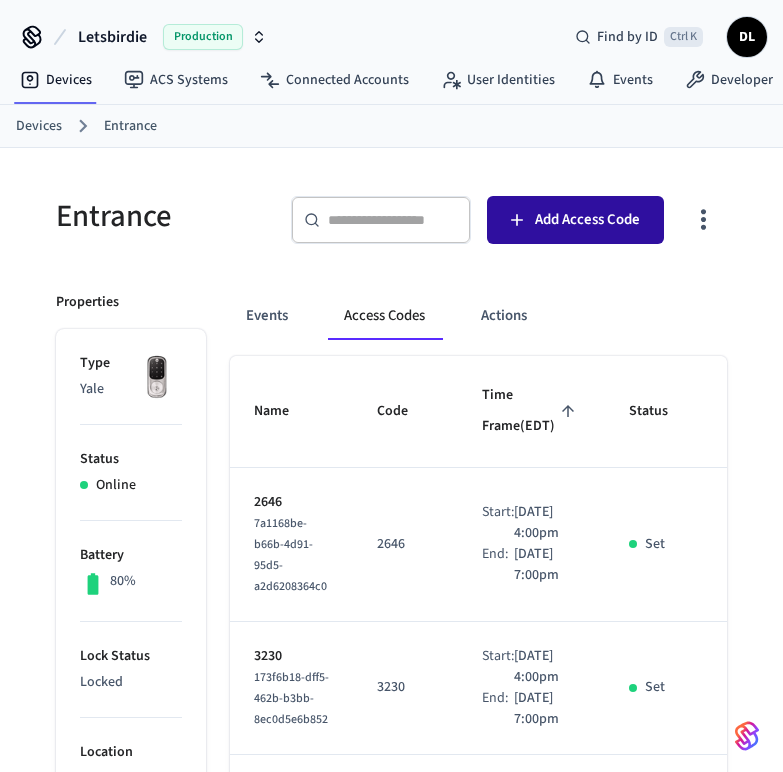 click on "Add Access Code" at bounding box center [587, 220] 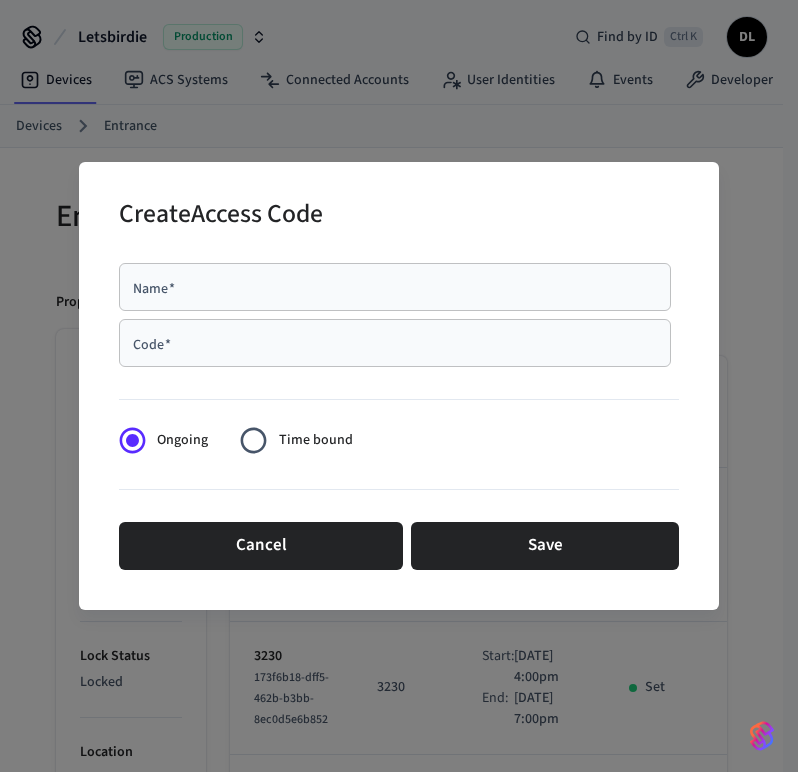 click on "Name   *" at bounding box center (395, 287) 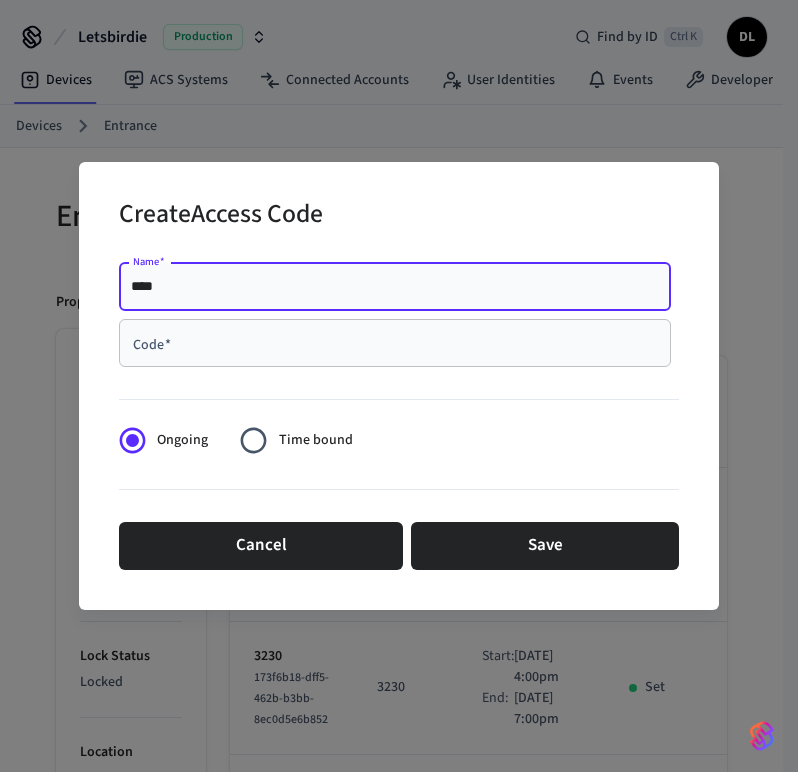 type on "****" 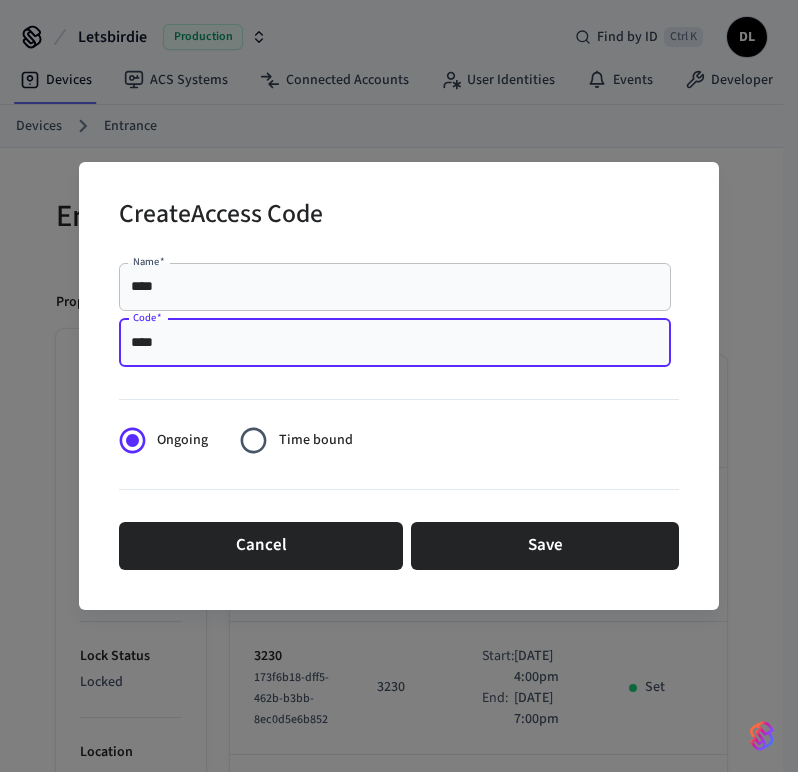 type on "****" 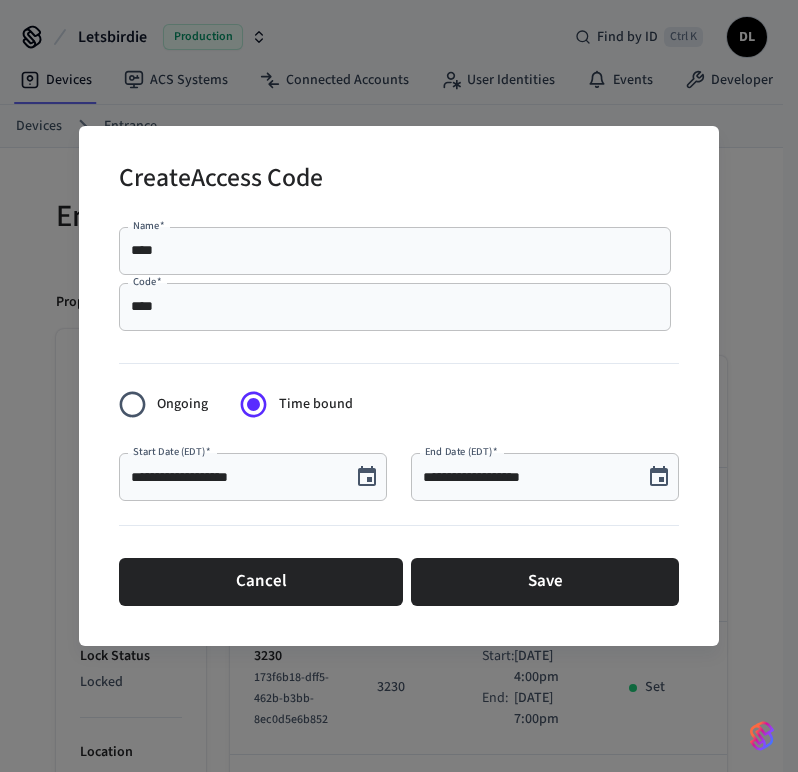 click on "**********" at bounding box center [235, 477] 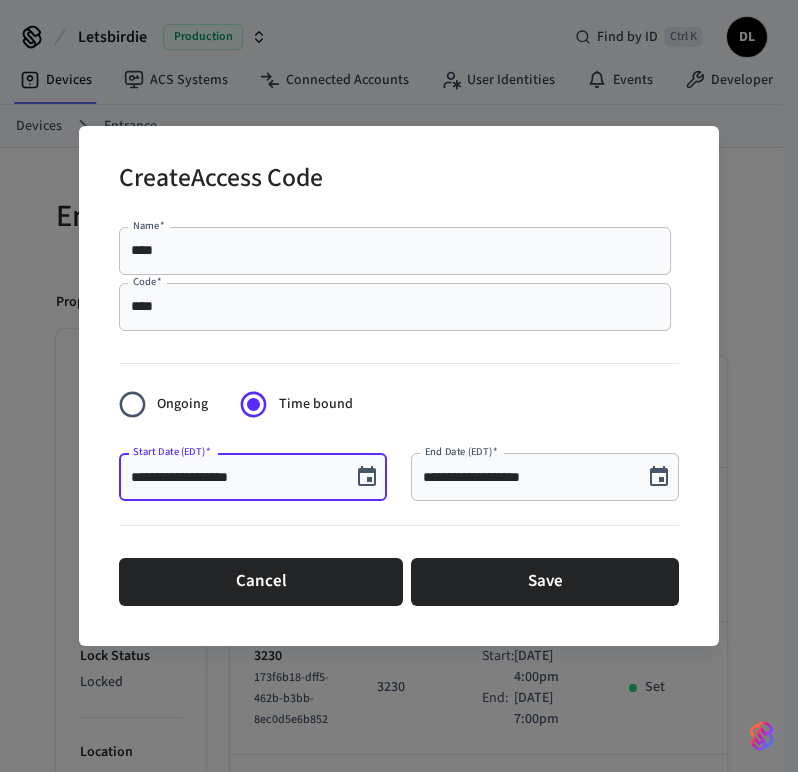 type on "**********" 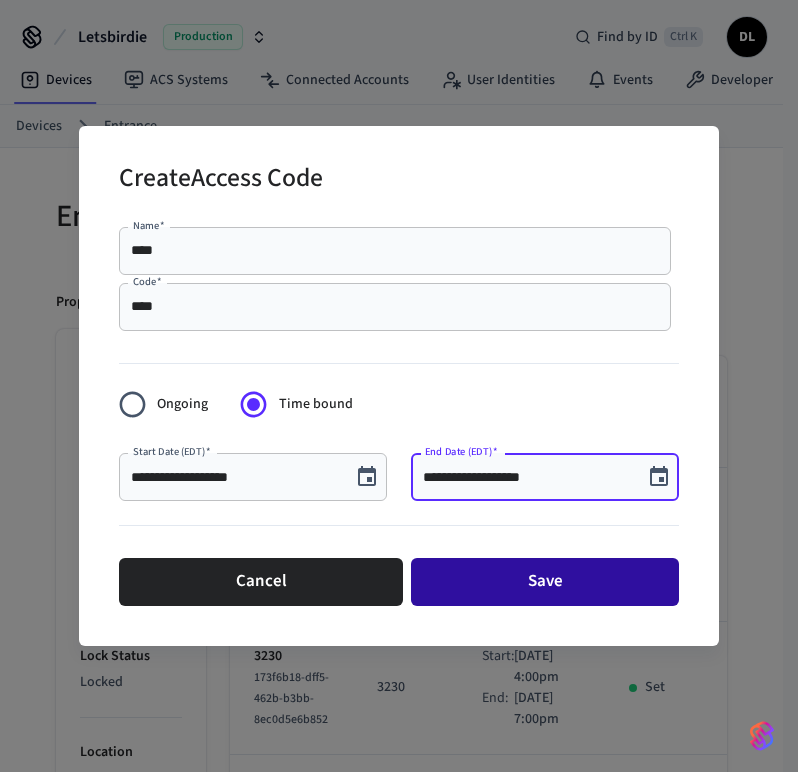 type on "**********" 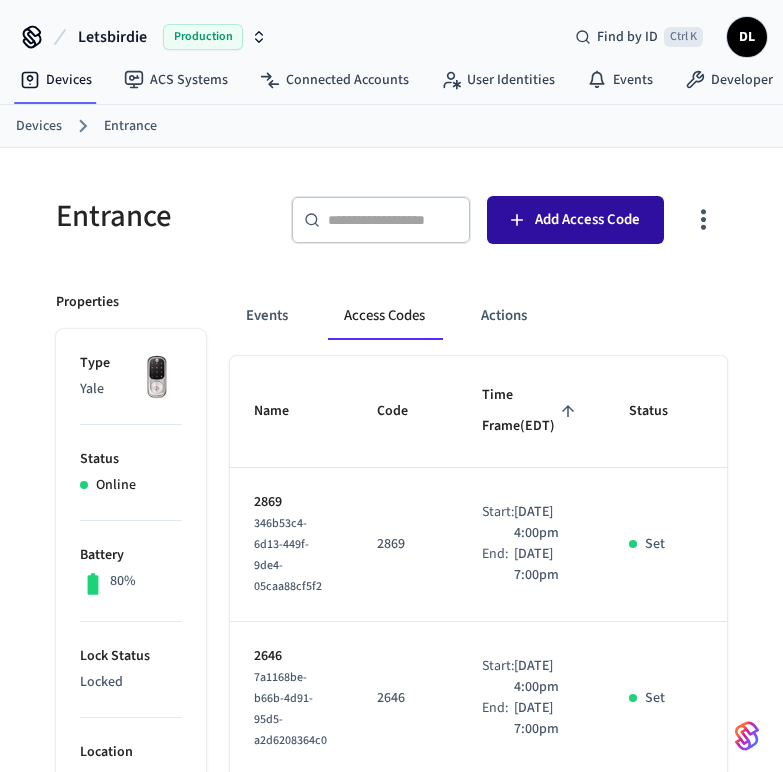 click on "Add Access Code" at bounding box center [587, 220] 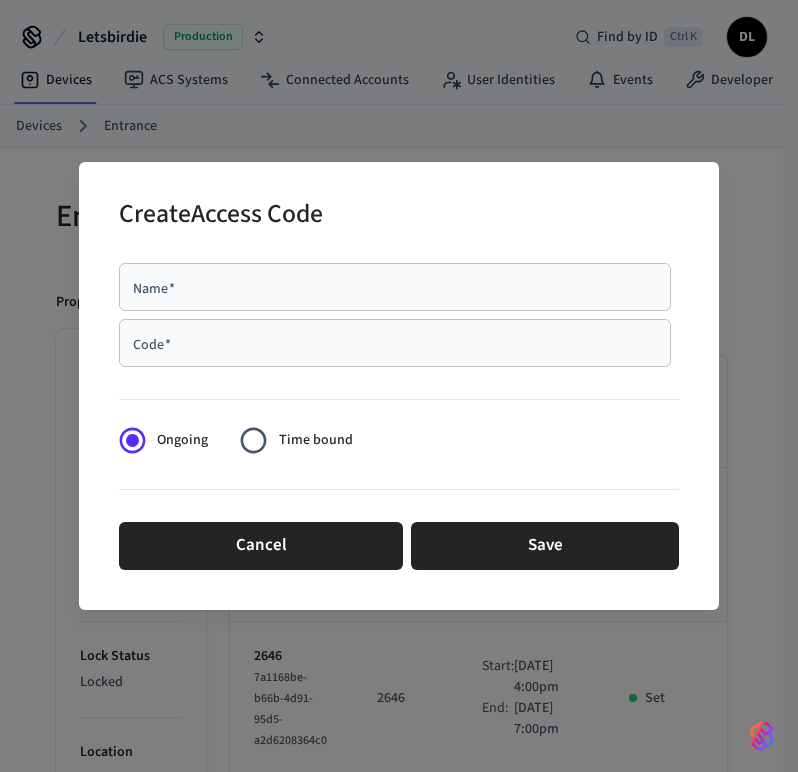 click on "Name   *" at bounding box center (395, 287) 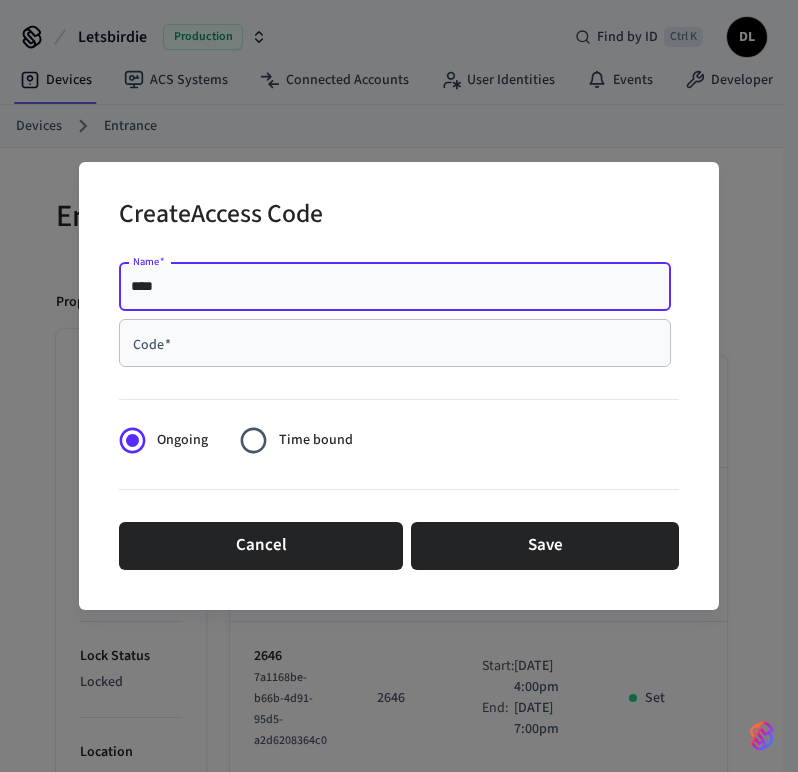 type on "****" 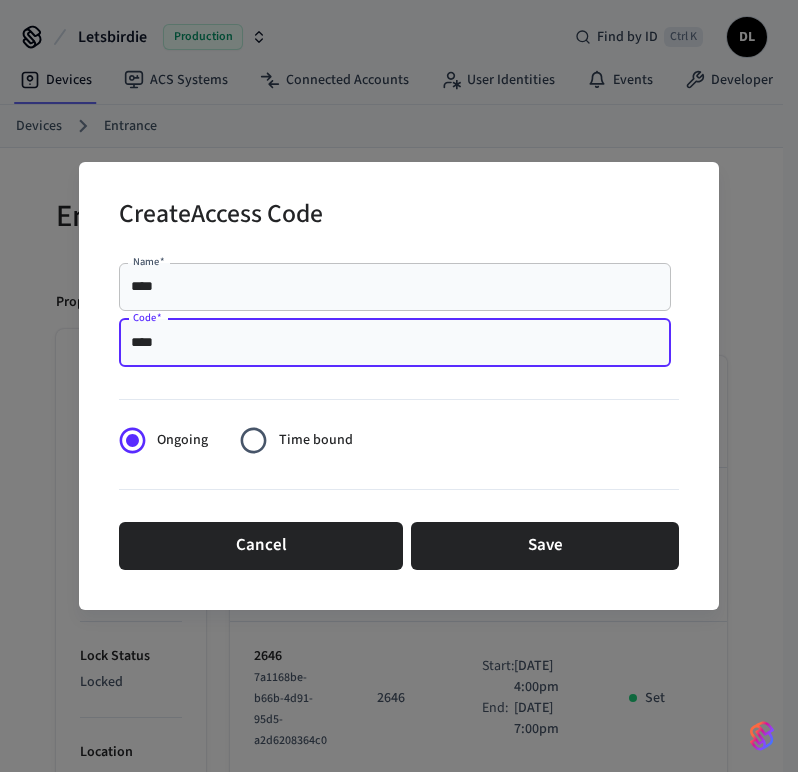 type on "****" 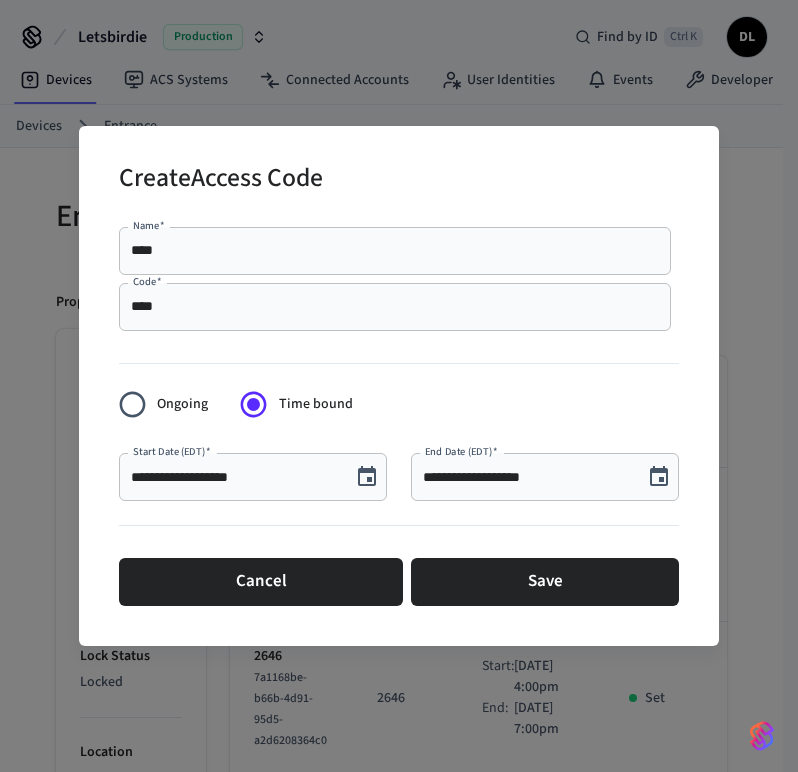 click on "**********" at bounding box center [235, 477] 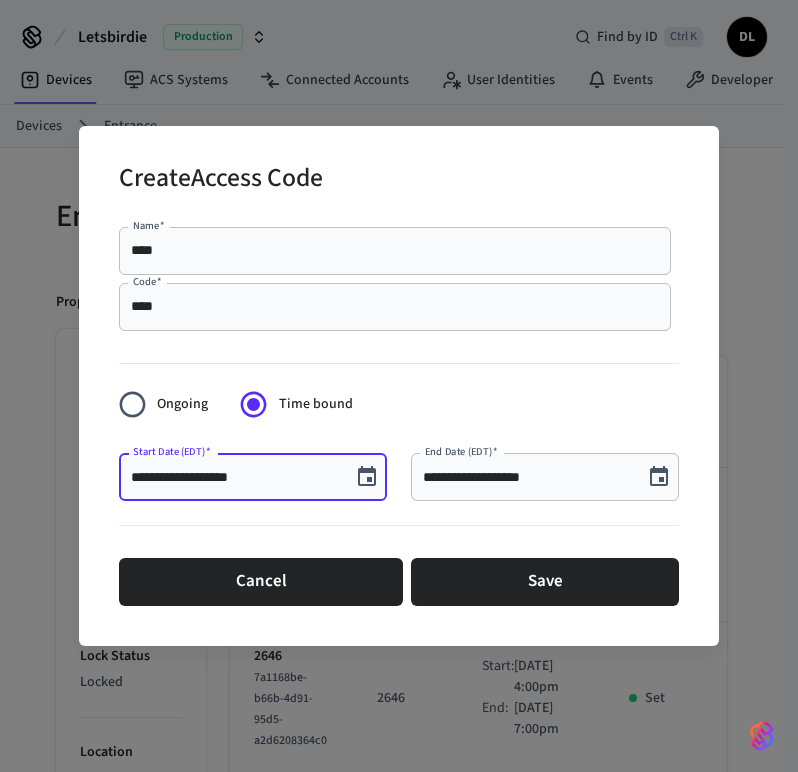 type on "**********" 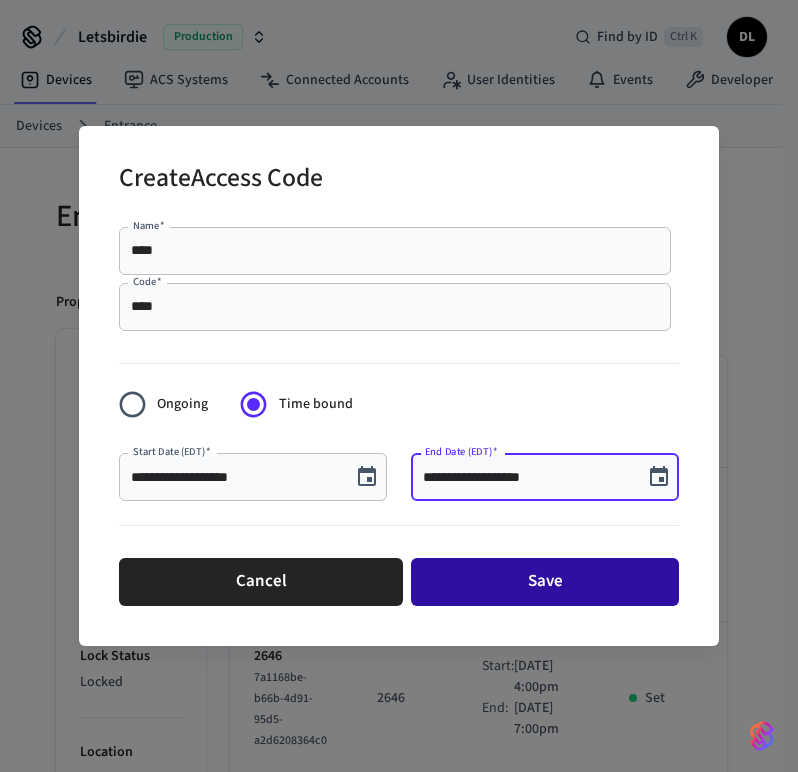 type on "**********" 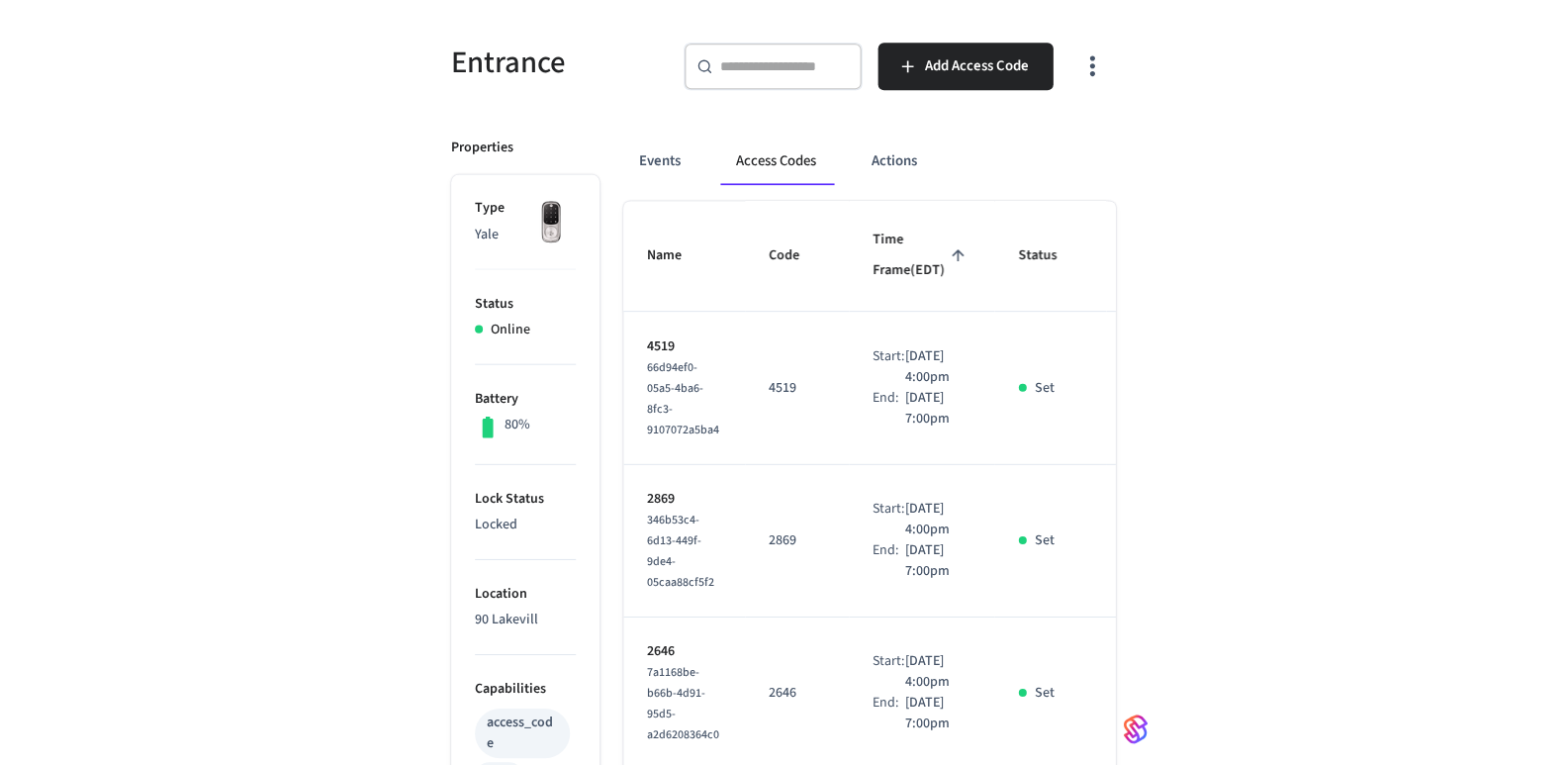 scroll, scrollTop: 198, scrollLeft: 0, axis: vertical 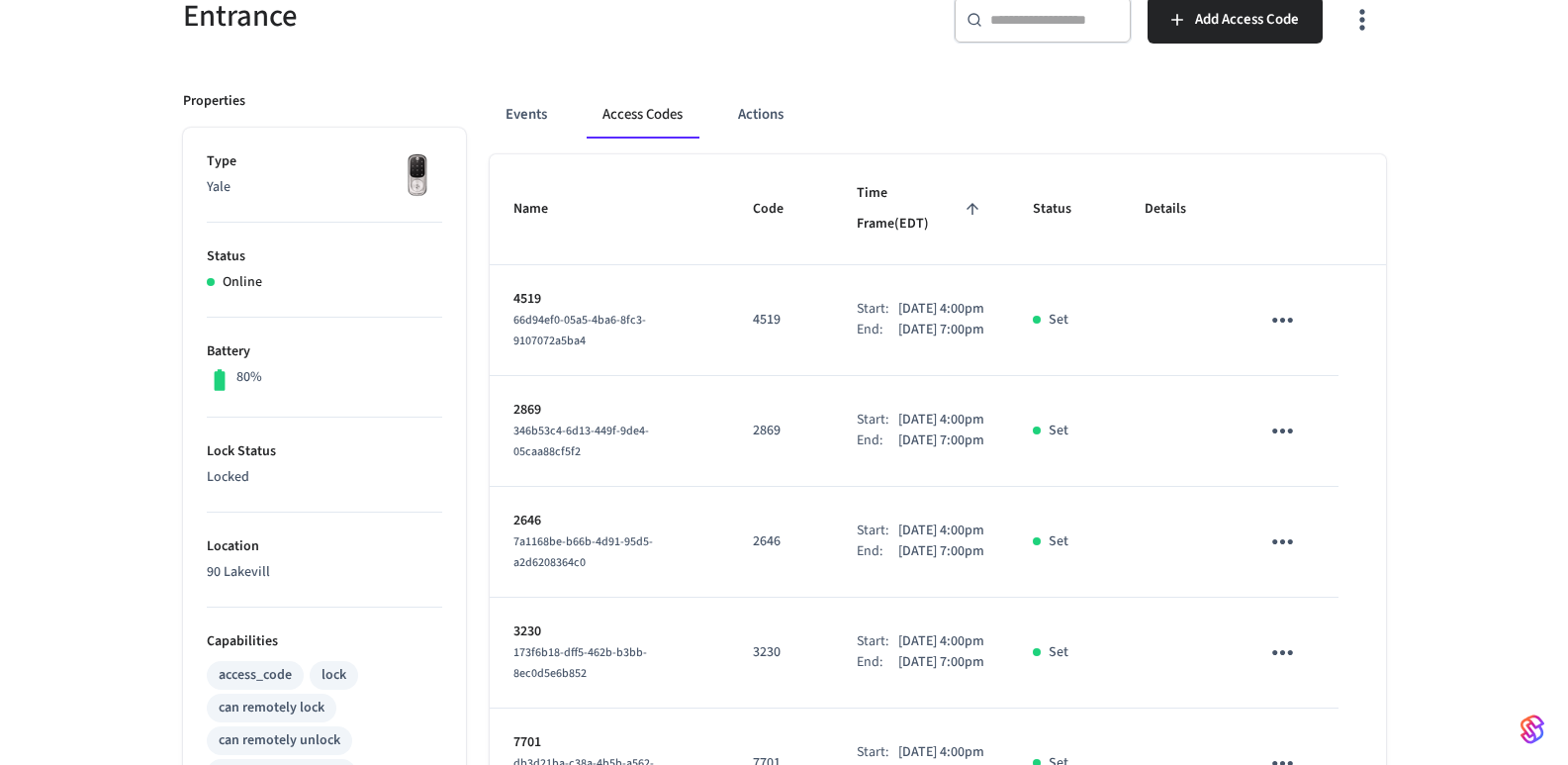 click 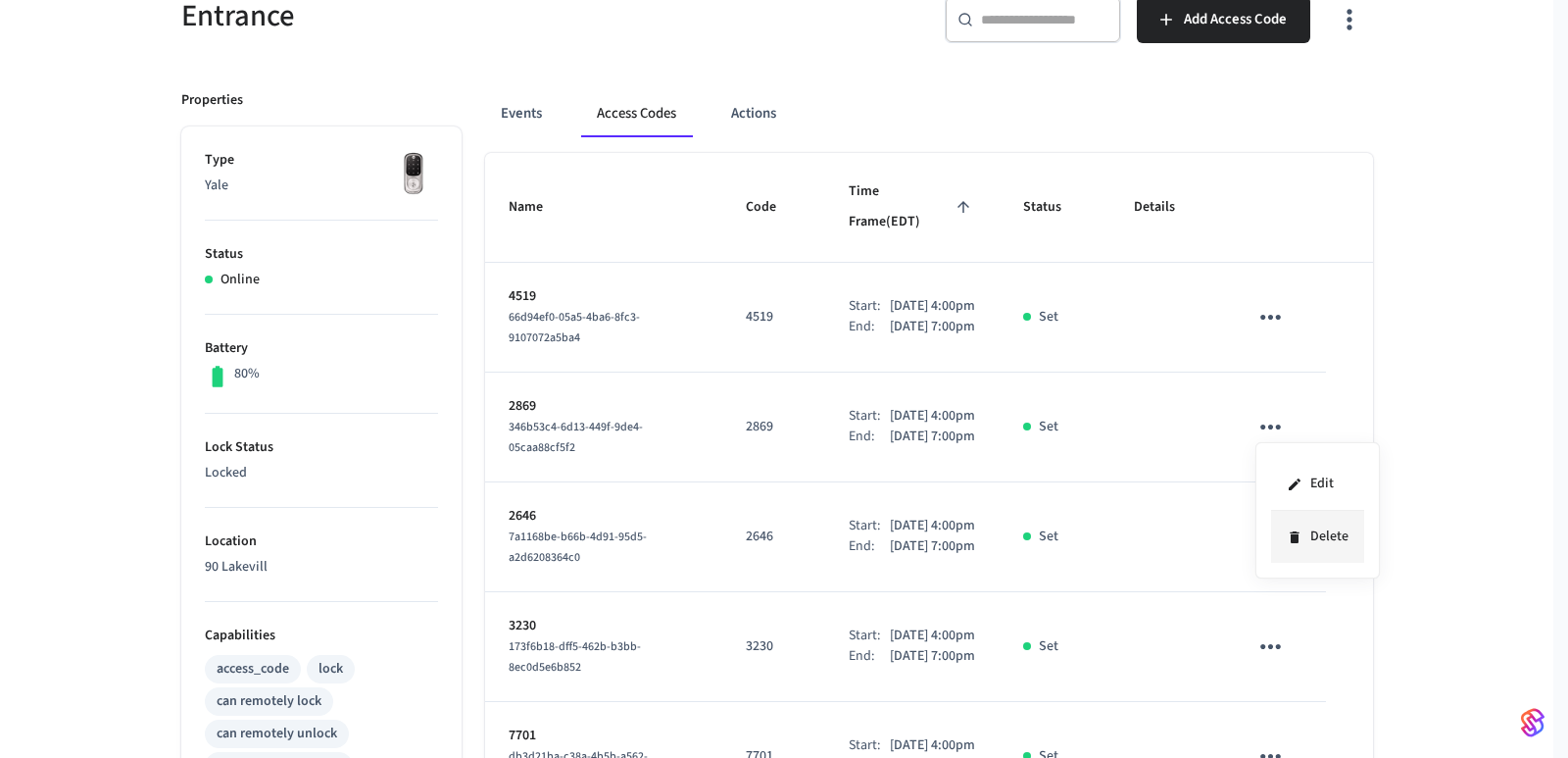 click on "Delete" at bounding box center (1317, 536) 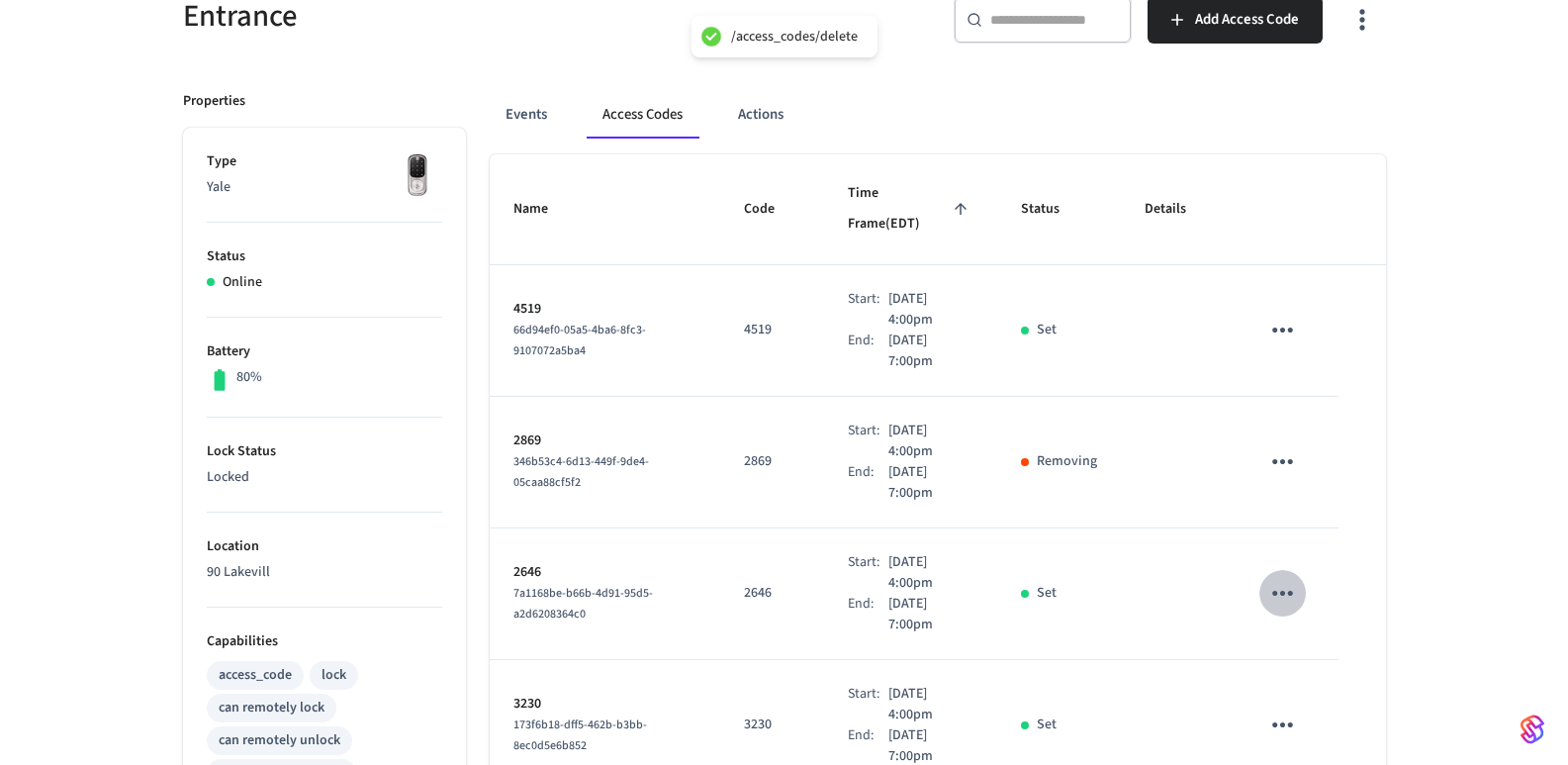 click 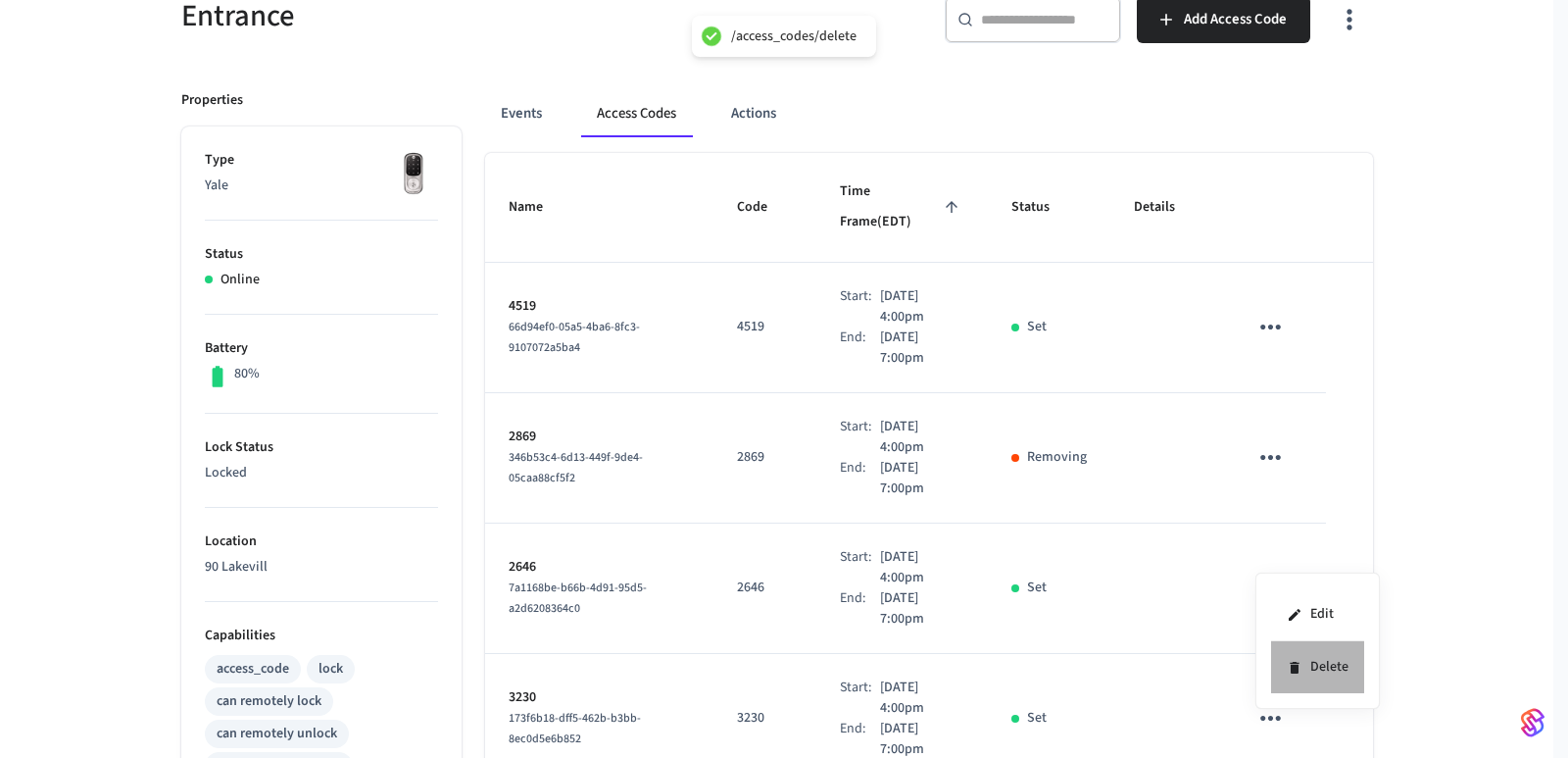 click 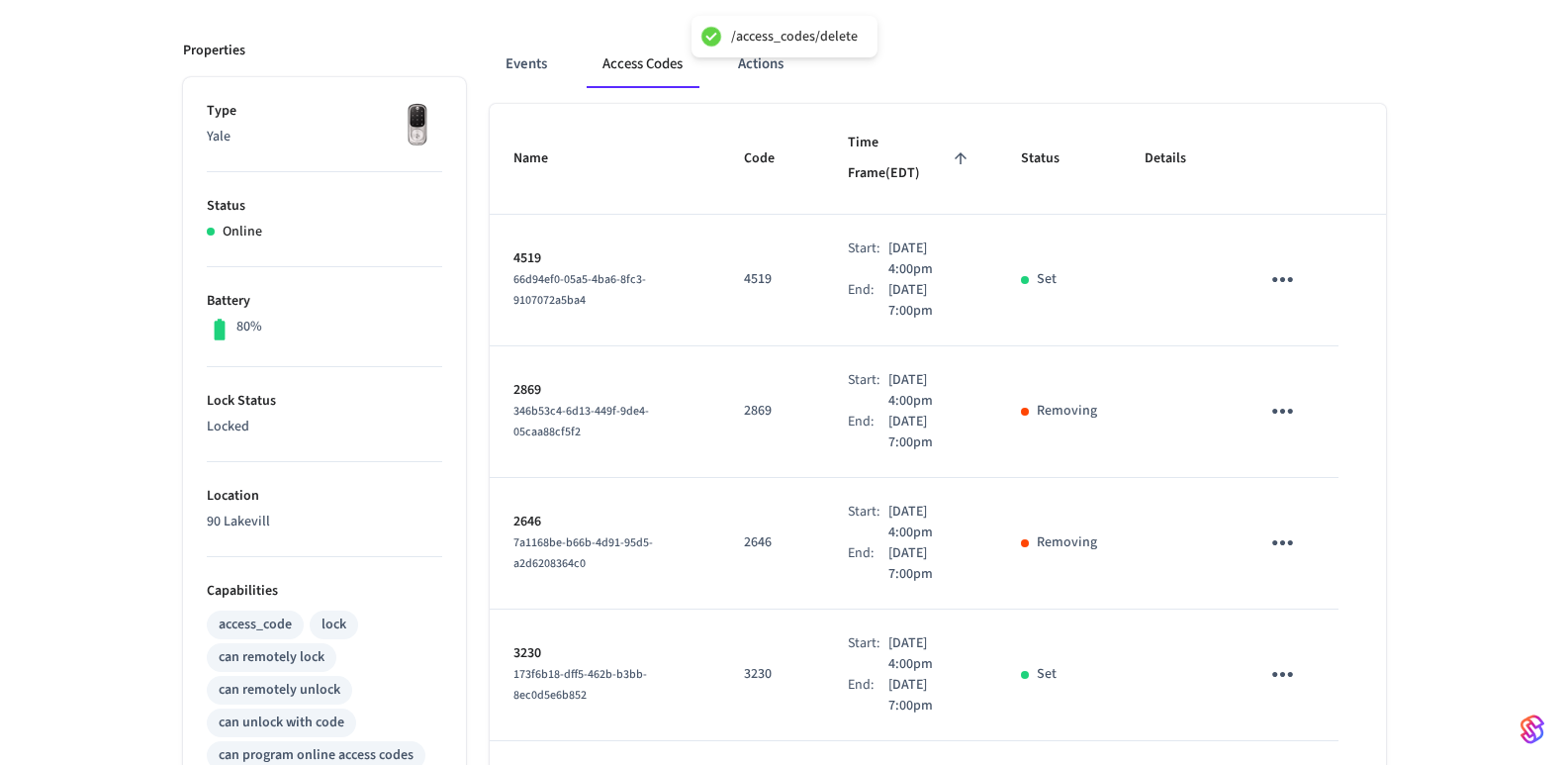 scroll, scrollTop: 297, scrollLeft: 0, axis: vertical 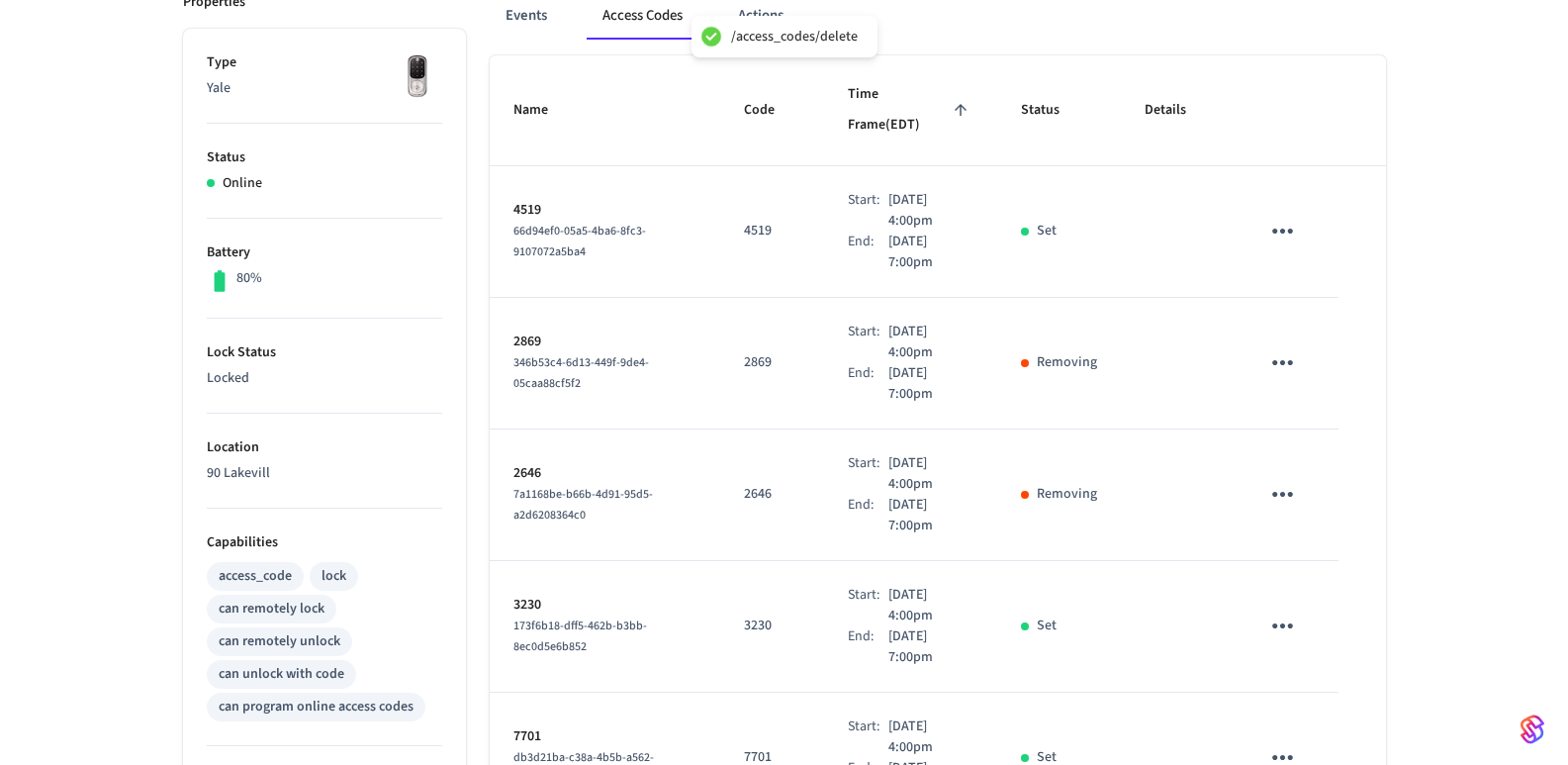 click 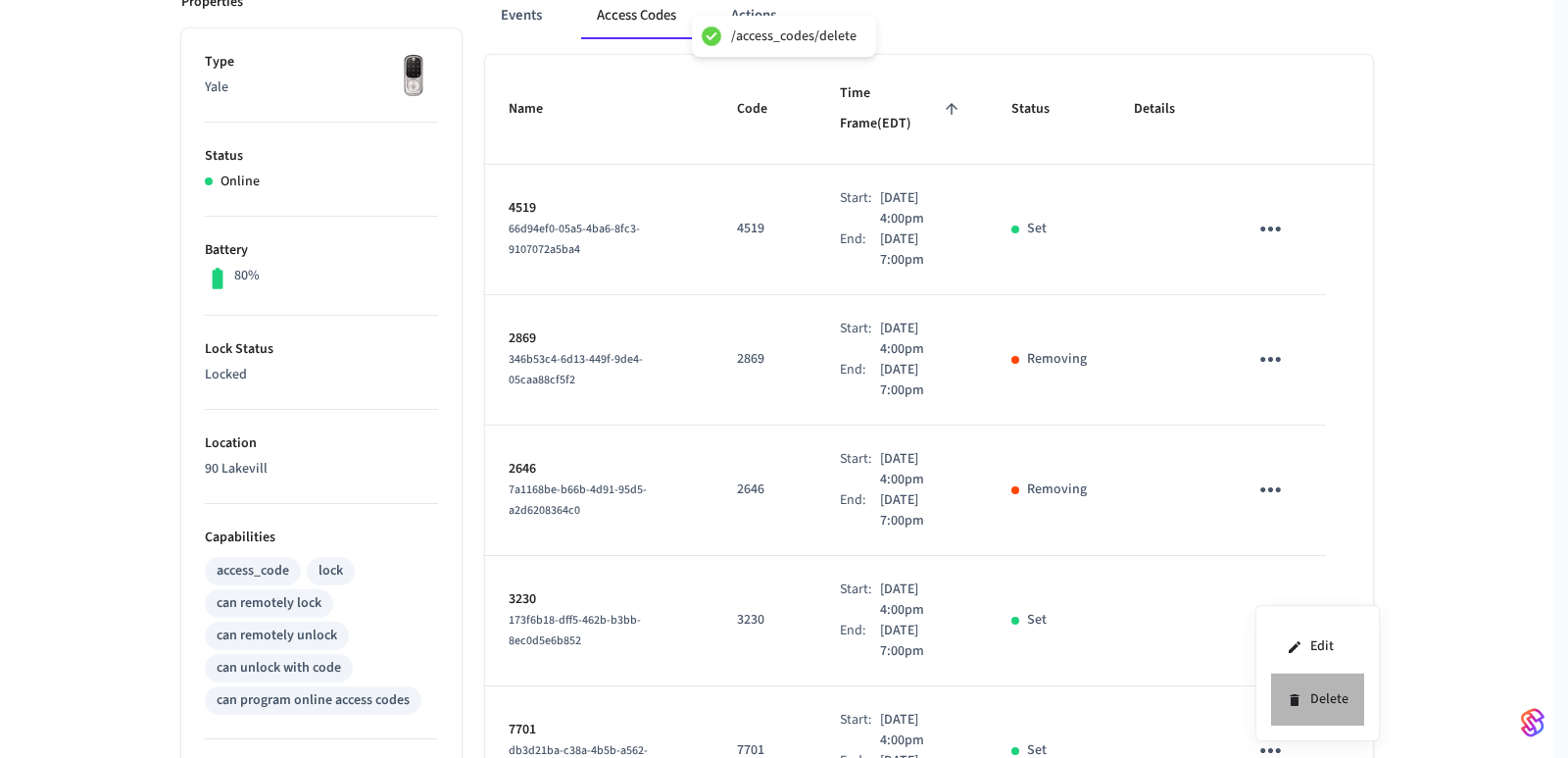 click on "Delete" at bounding box center [1317, 699] 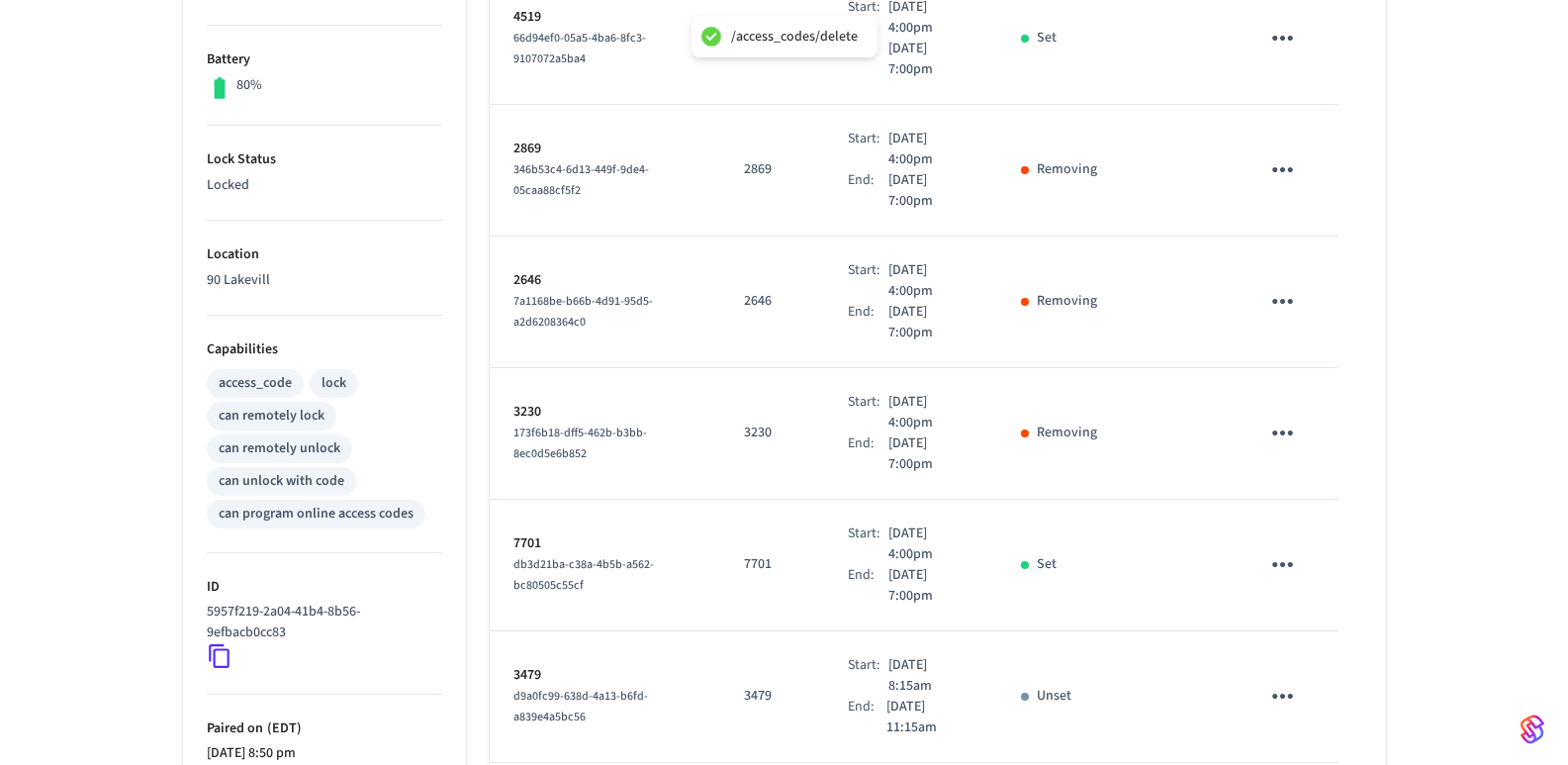scroll, scrollTop: 495, scrollLeft: 0, axis: vertical 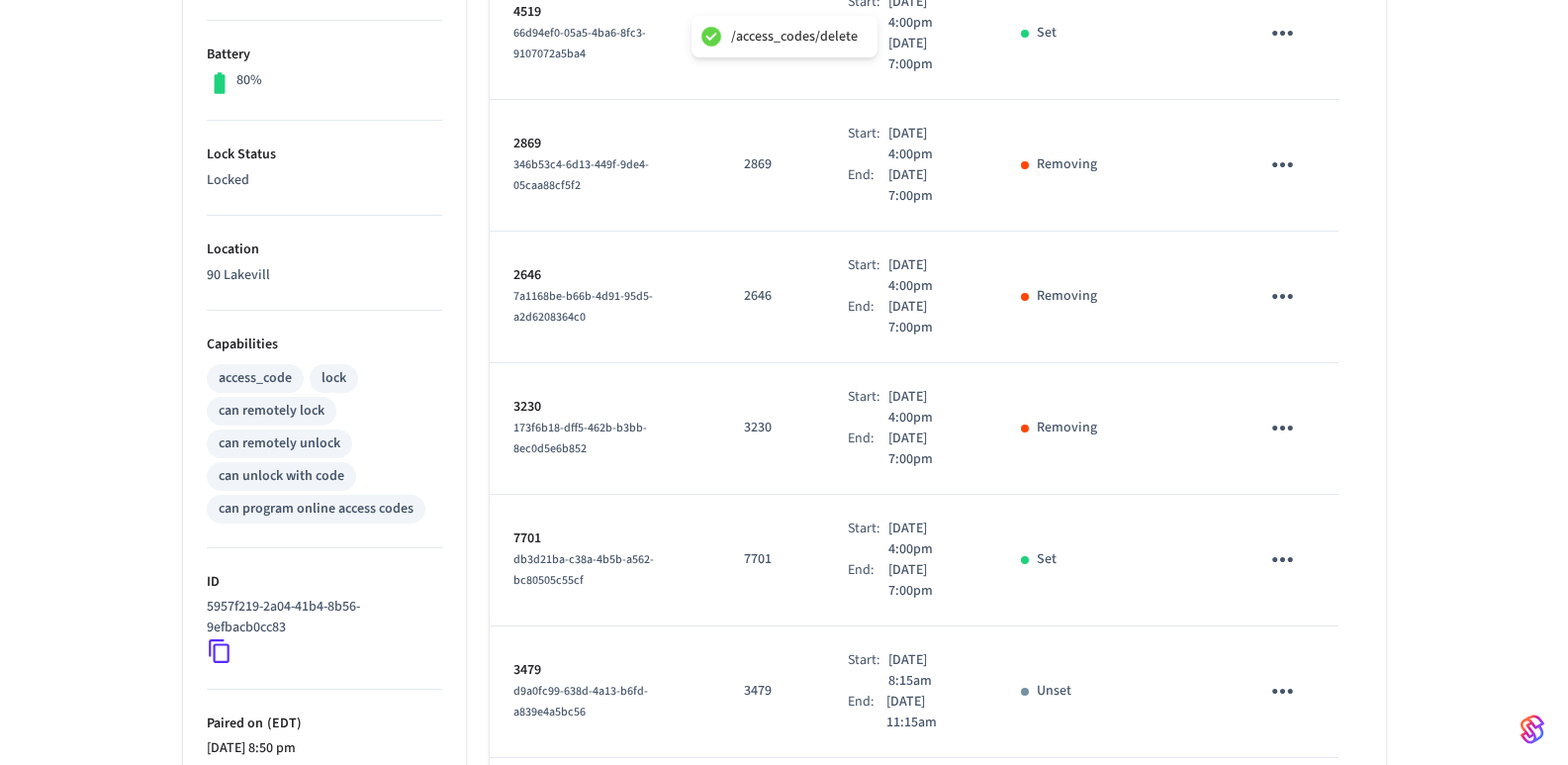 click 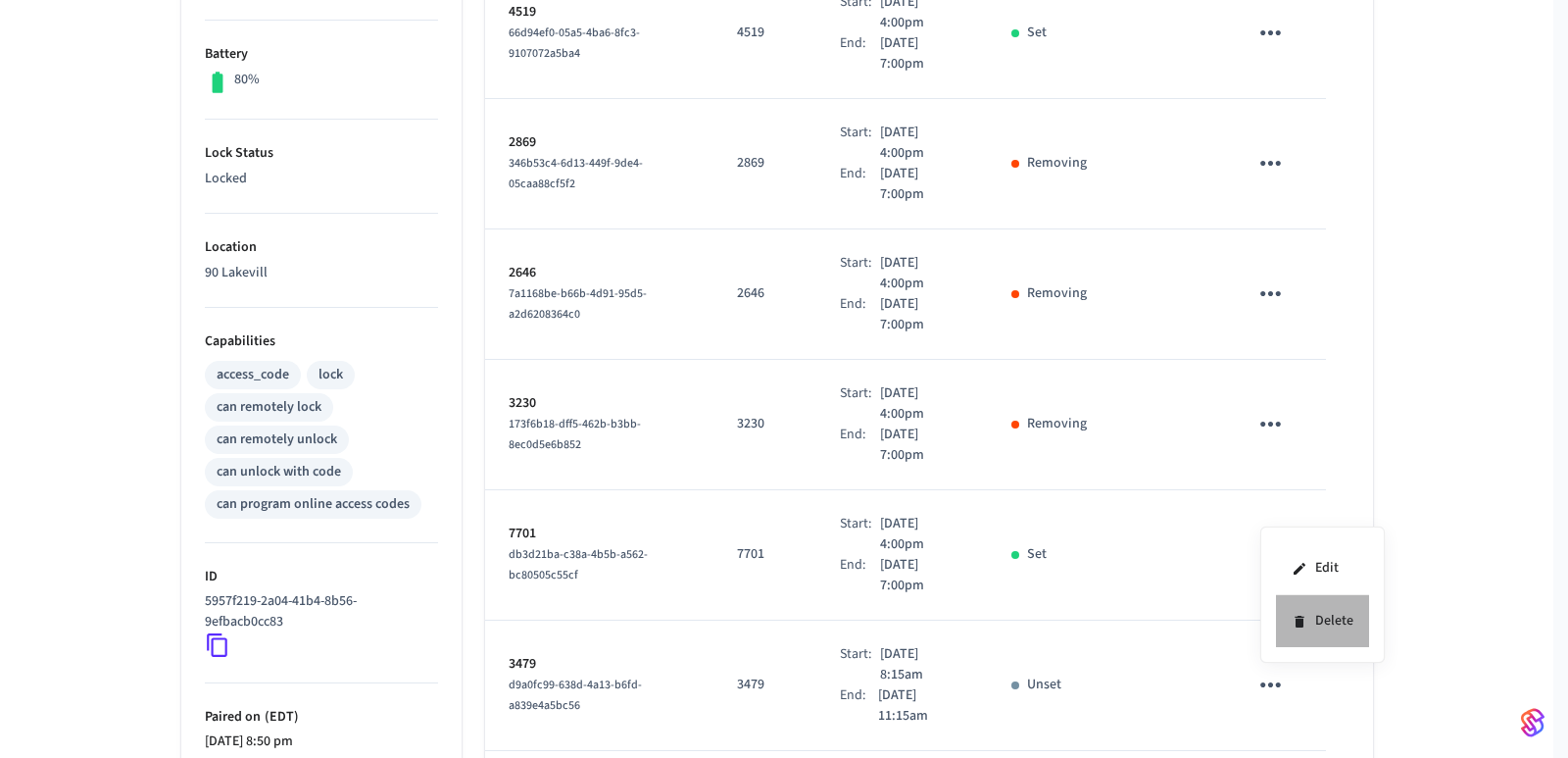 click 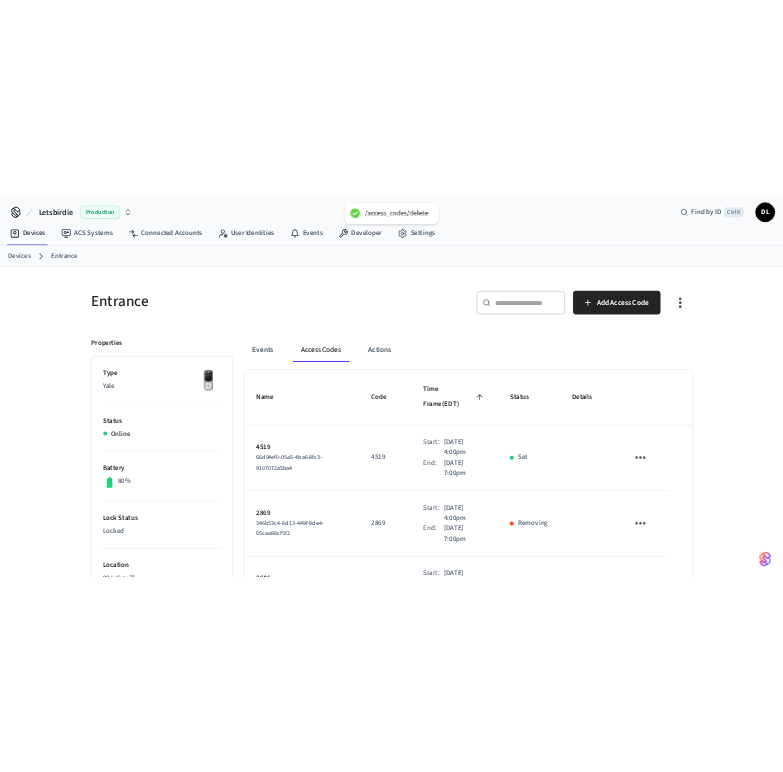 scroll, scrollTop: 0, scrollLeft: 0, axis: both 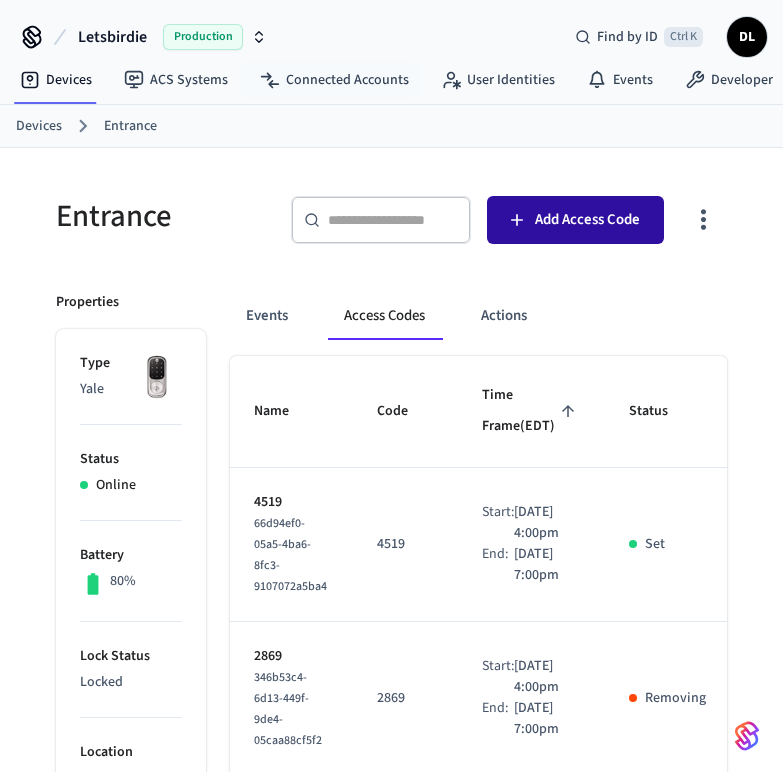 click on "Add Access Code" at bounding box center (587, 220) 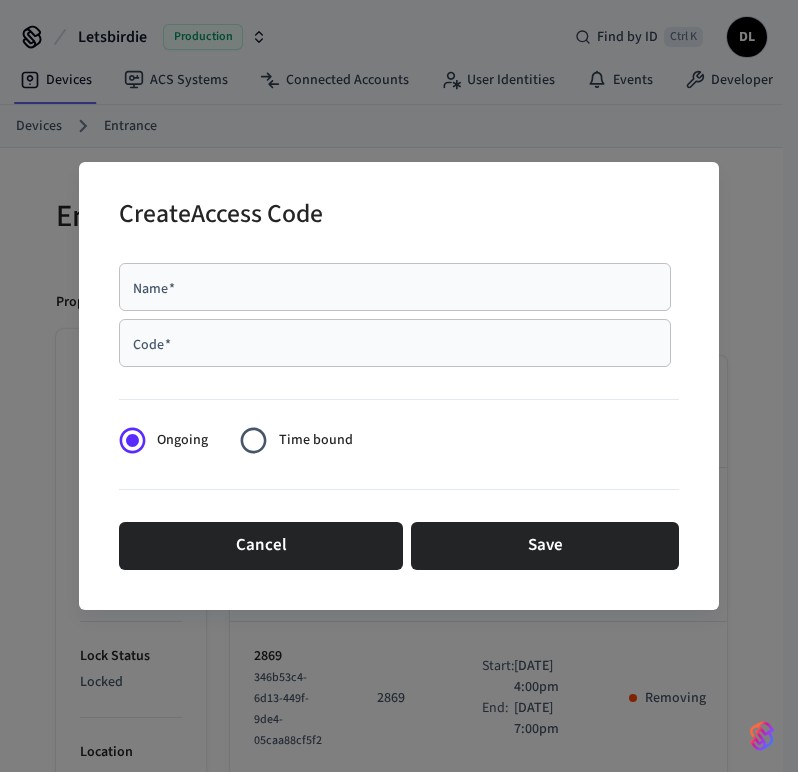 click on "Name   *" at bounding box center [395, 287] 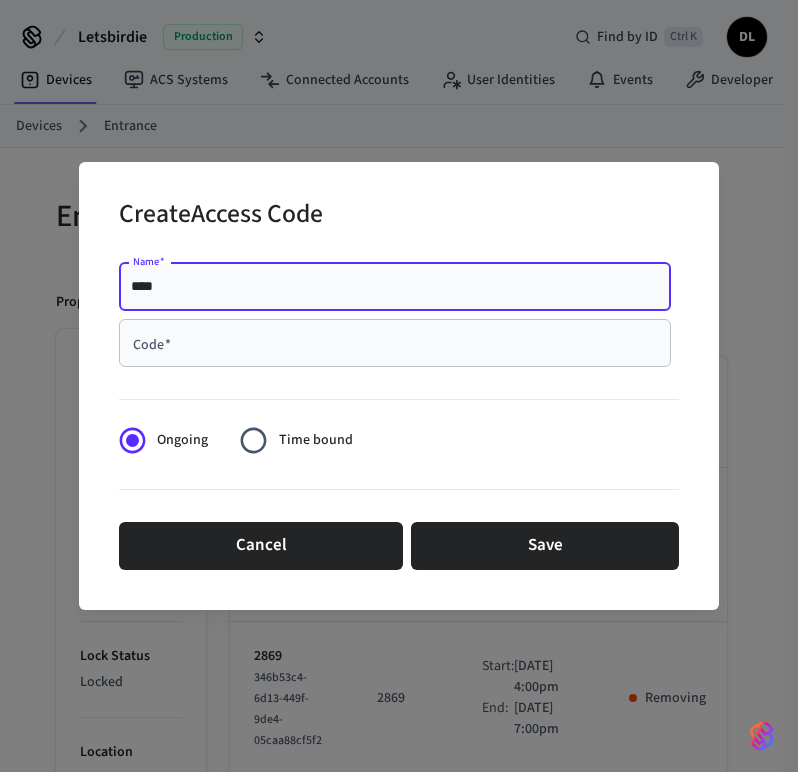 type on "****" 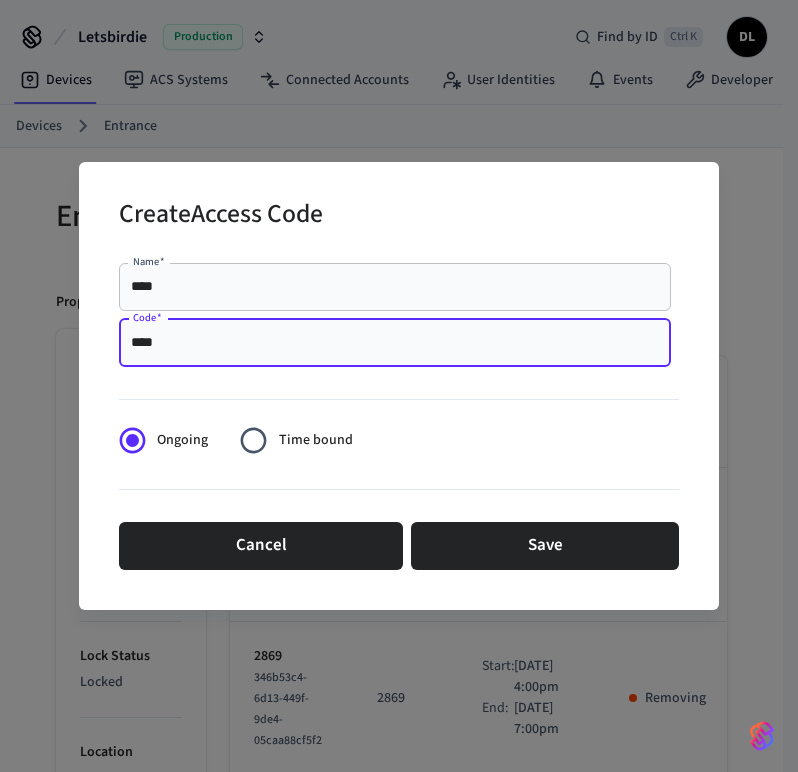 type on "****" 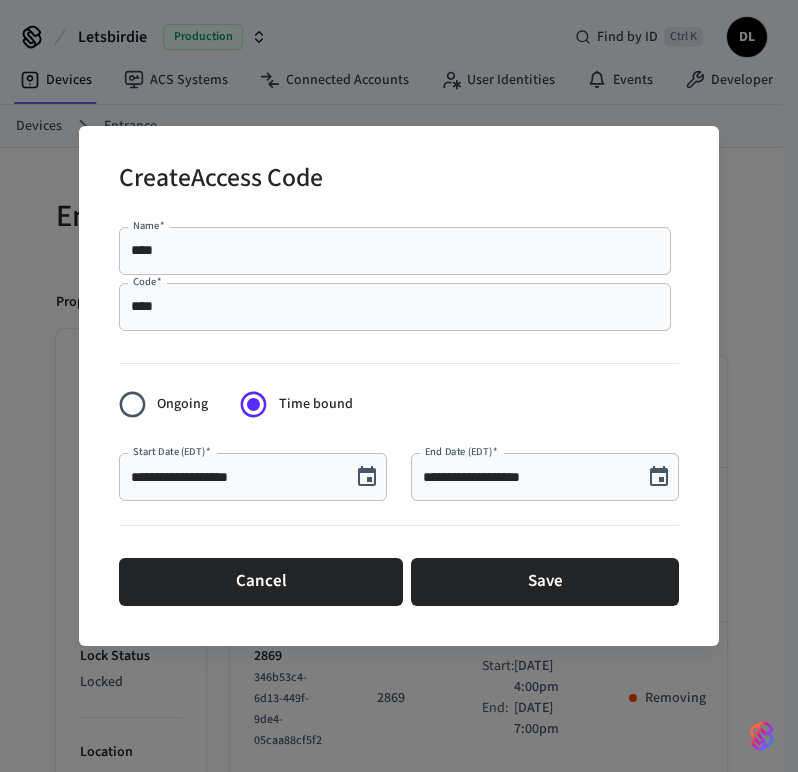 click on "**********" at bounding box center [235, 477] 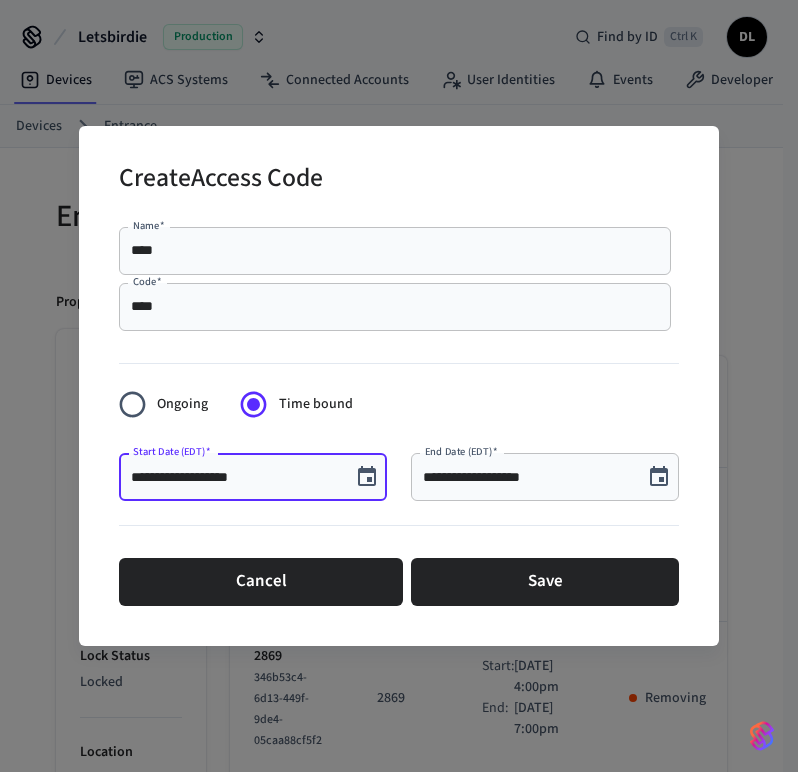 type on "**********" 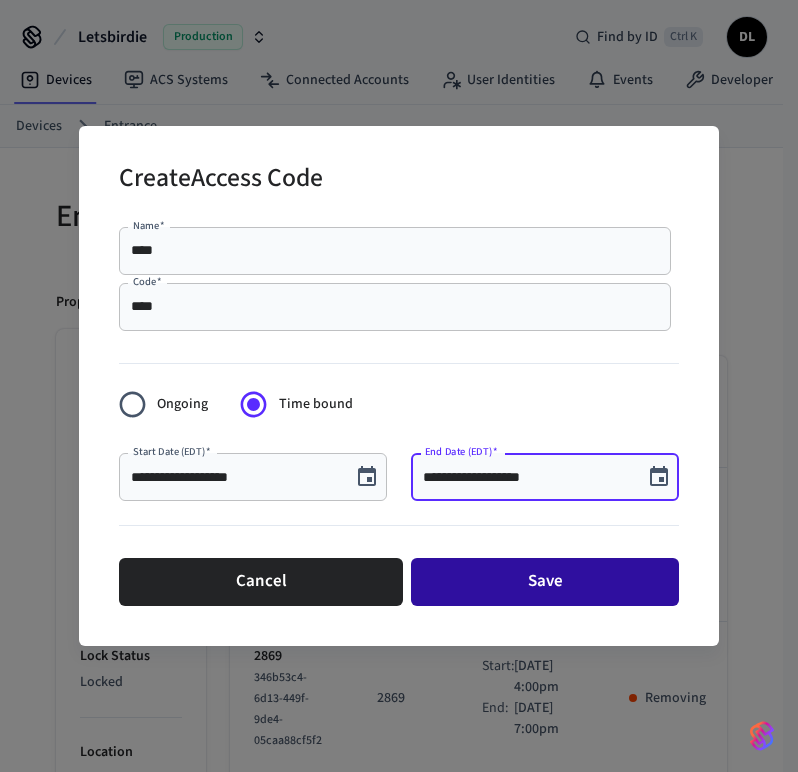 type on "**********" 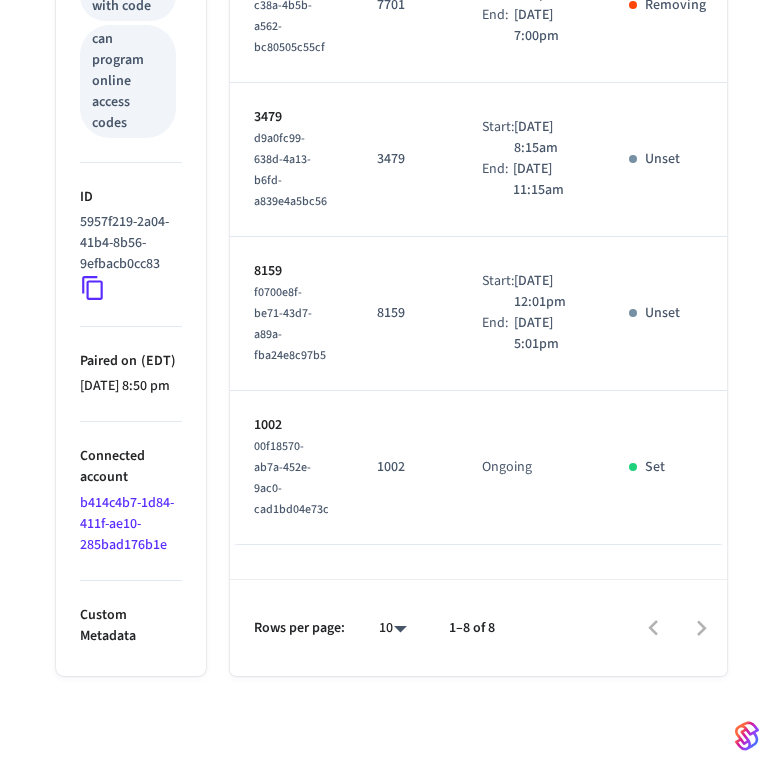 scroll, scrollTop: 804, scrollLeft: 0, axis: vertical 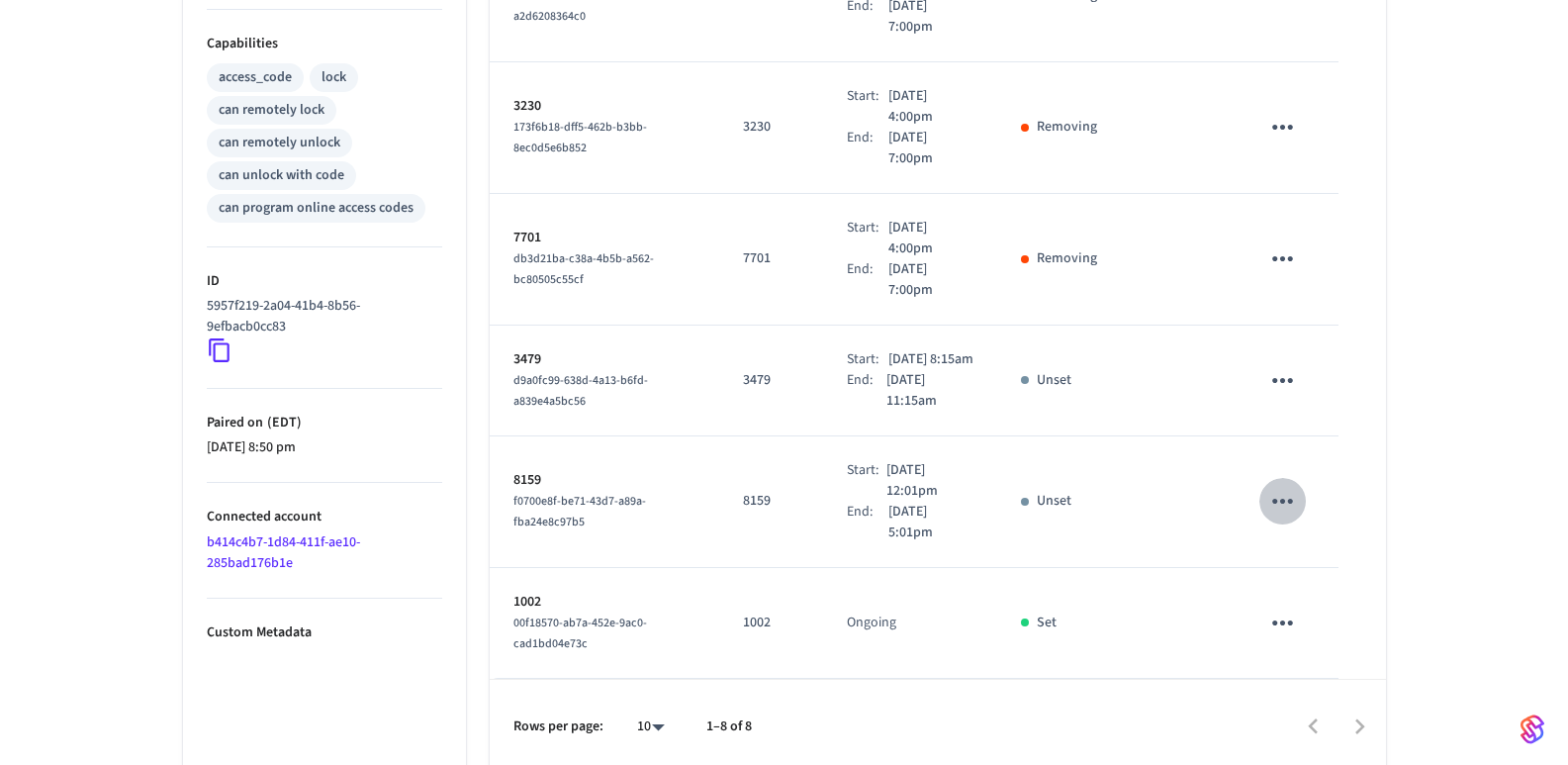 click 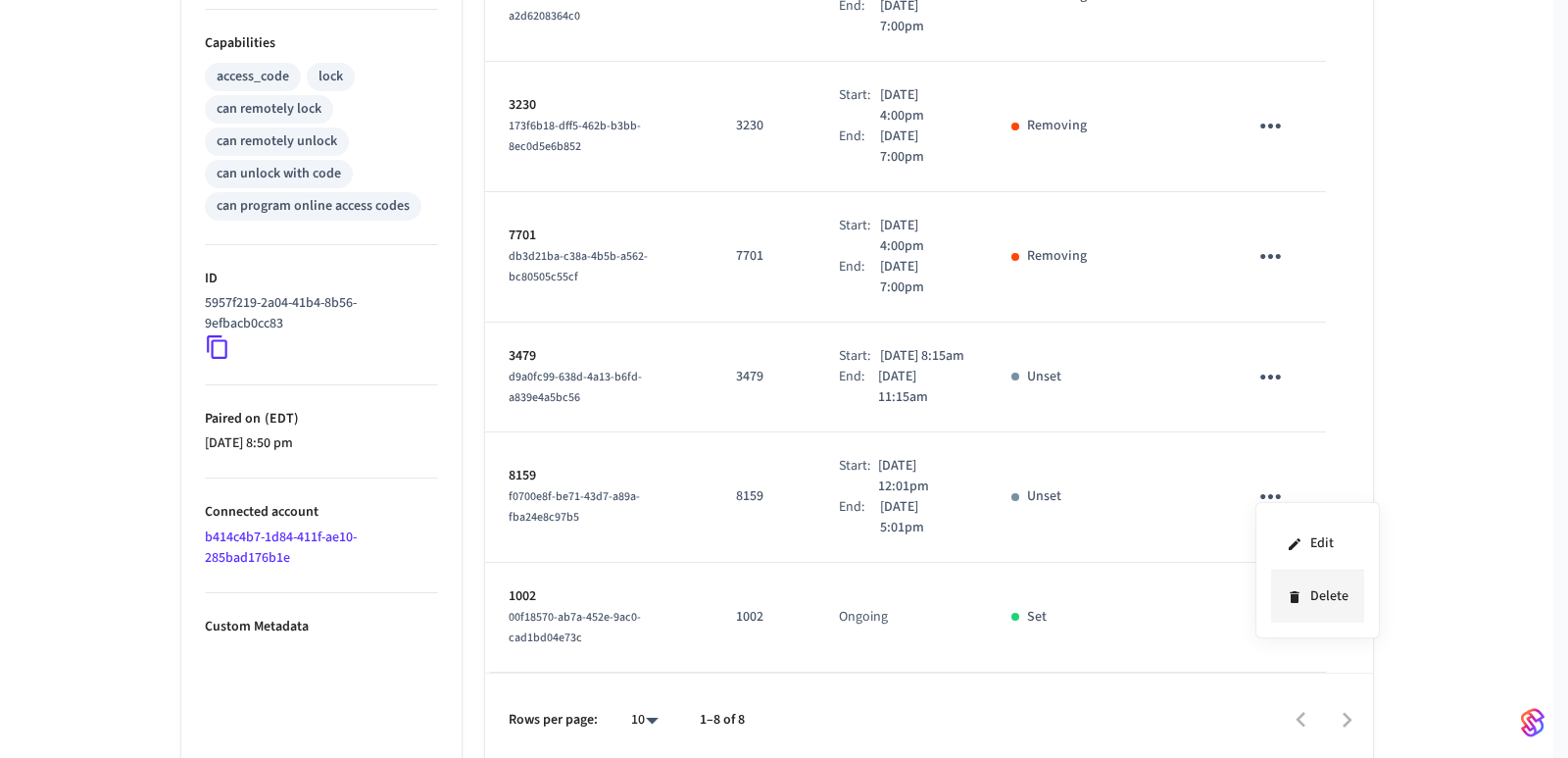 click 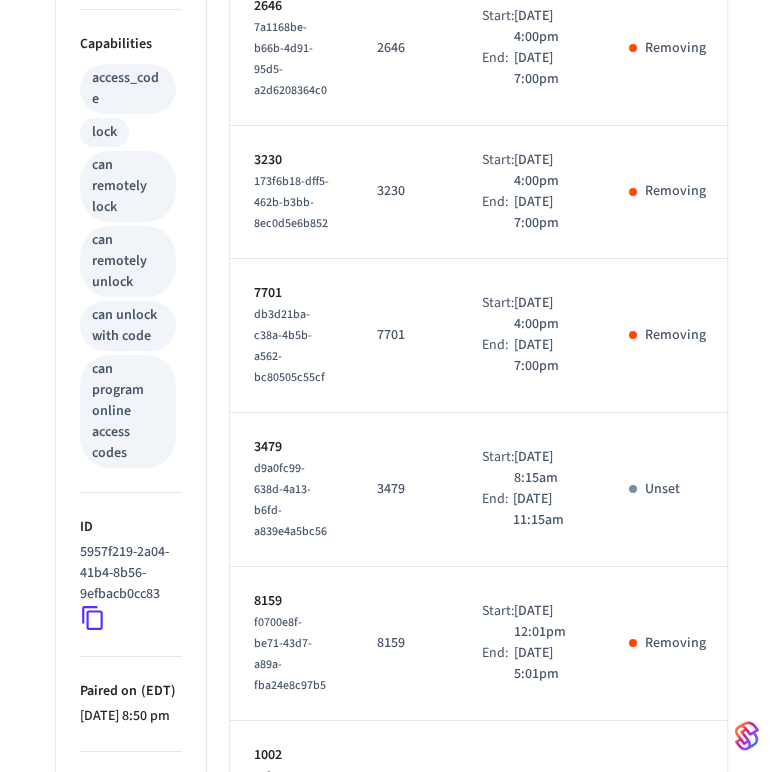 click on "Start: [DATE] 4:00pm End: [DATE] 7:00pm" at bounding box center [531, 192] 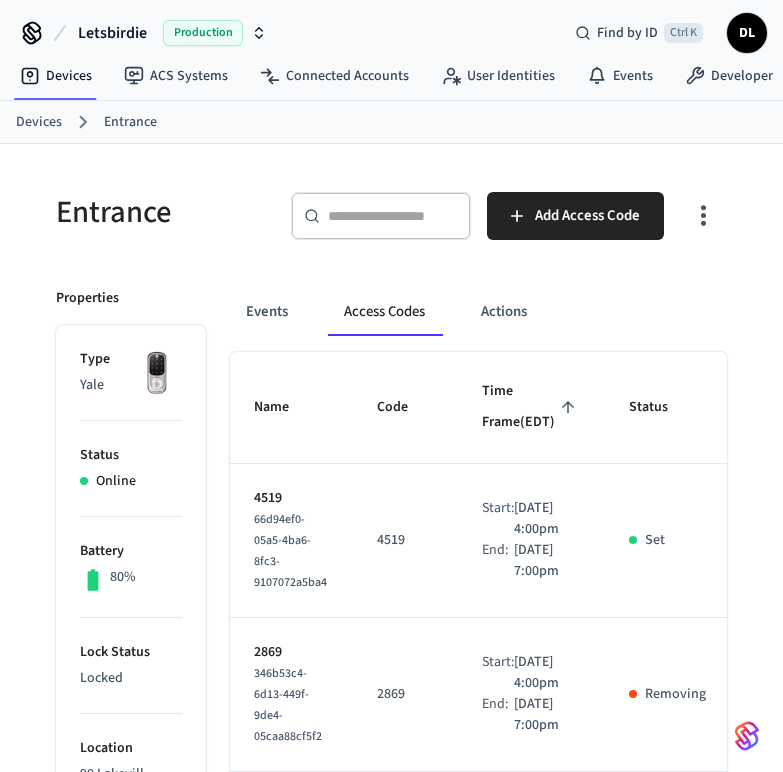 click on "Name" at bounding box center [291, 408] 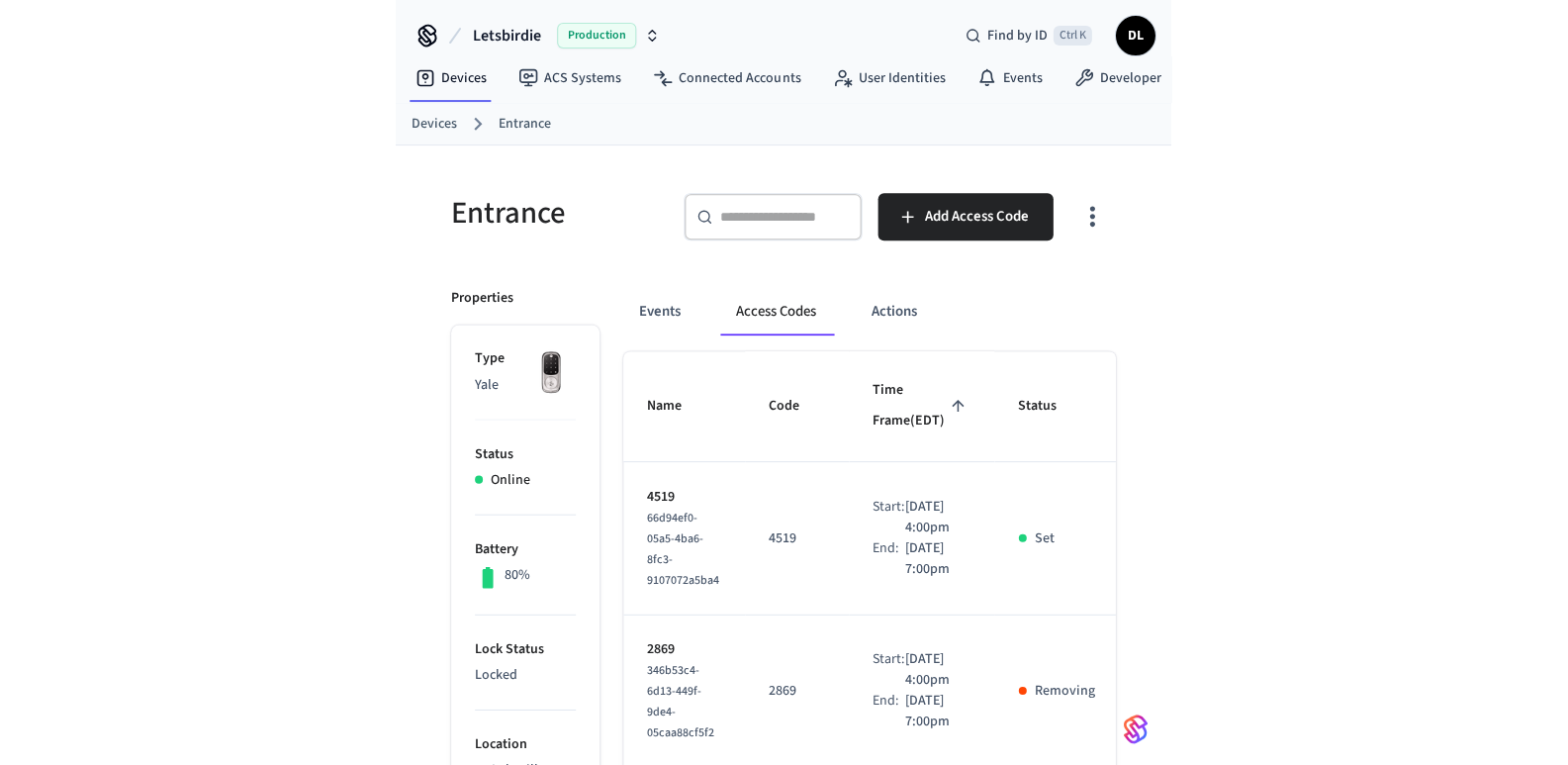 scroll, scrollTop: 0, scrollLeft: 0, axis: both 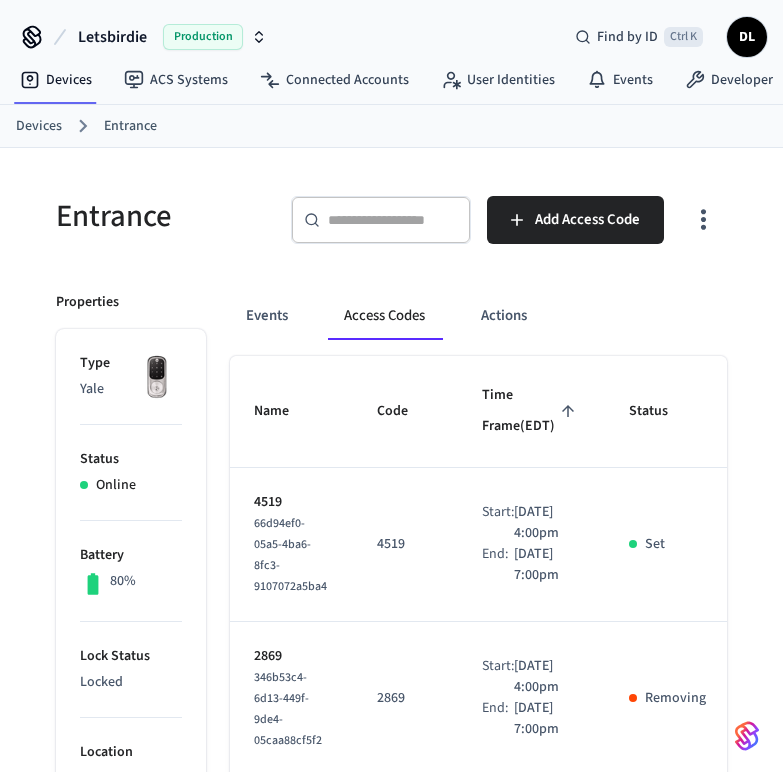 click on "Name" at bounding box center [291, 412] 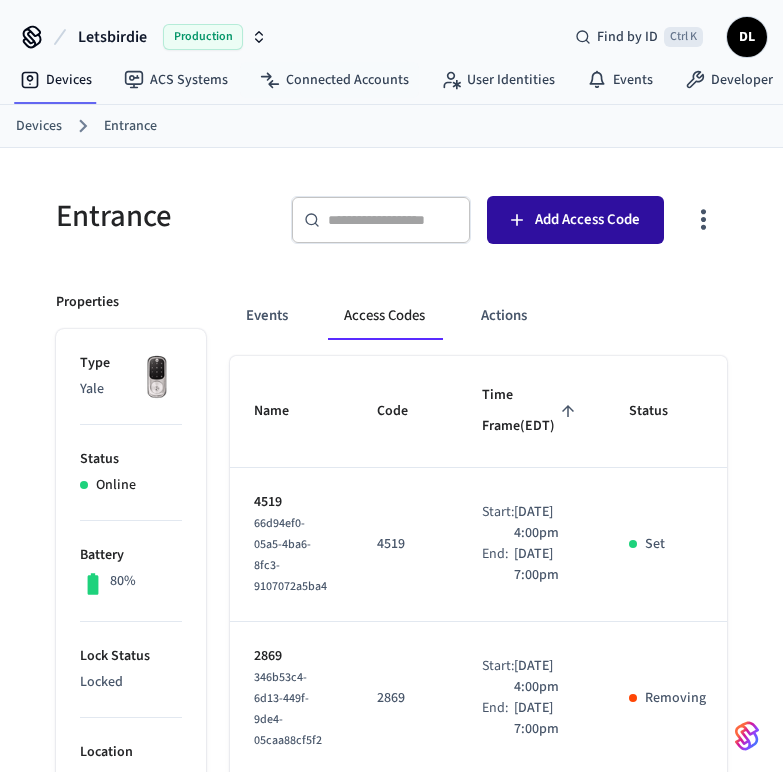 click on "Add Access Code" at bounding box center [587, 220] 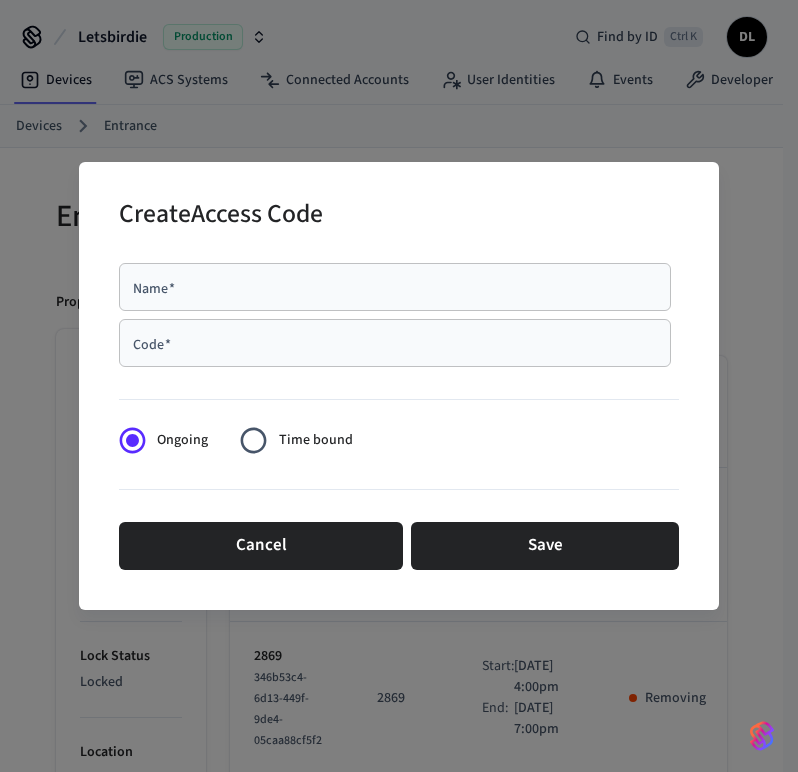 click on "Name   *" at bounding box center (395, 287) 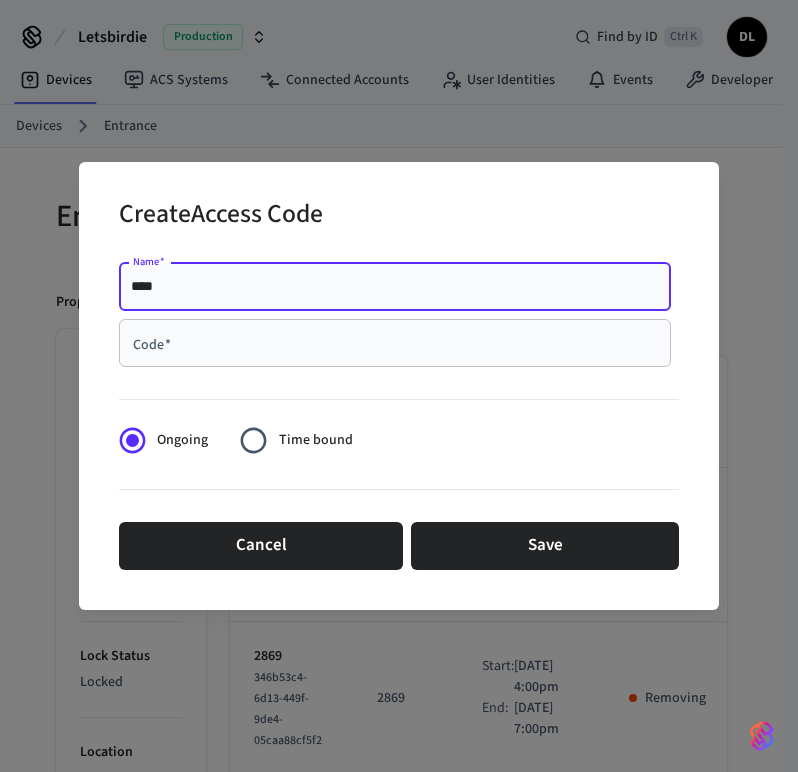 type on "****" 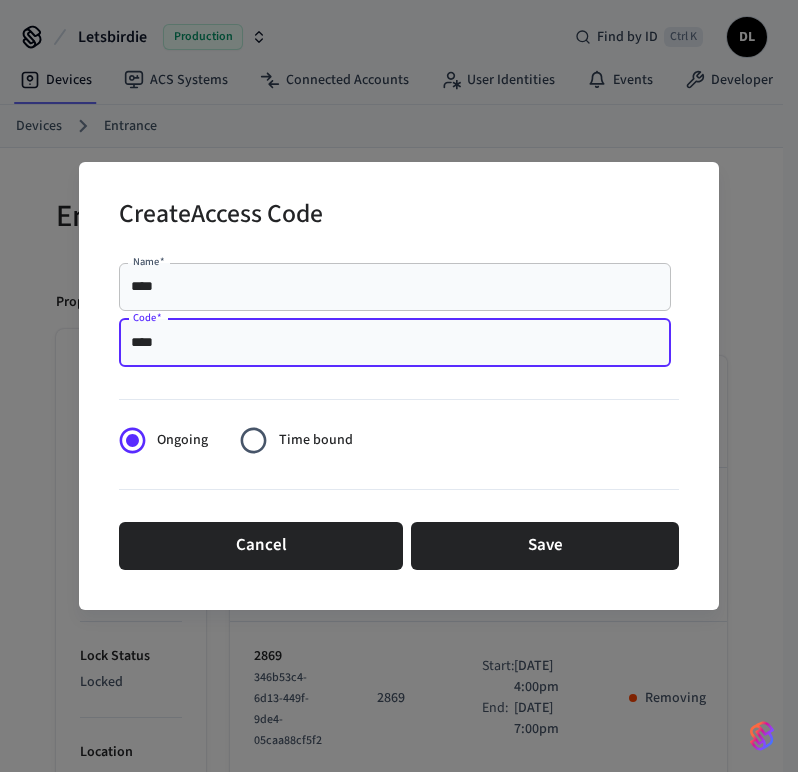 type on "****" 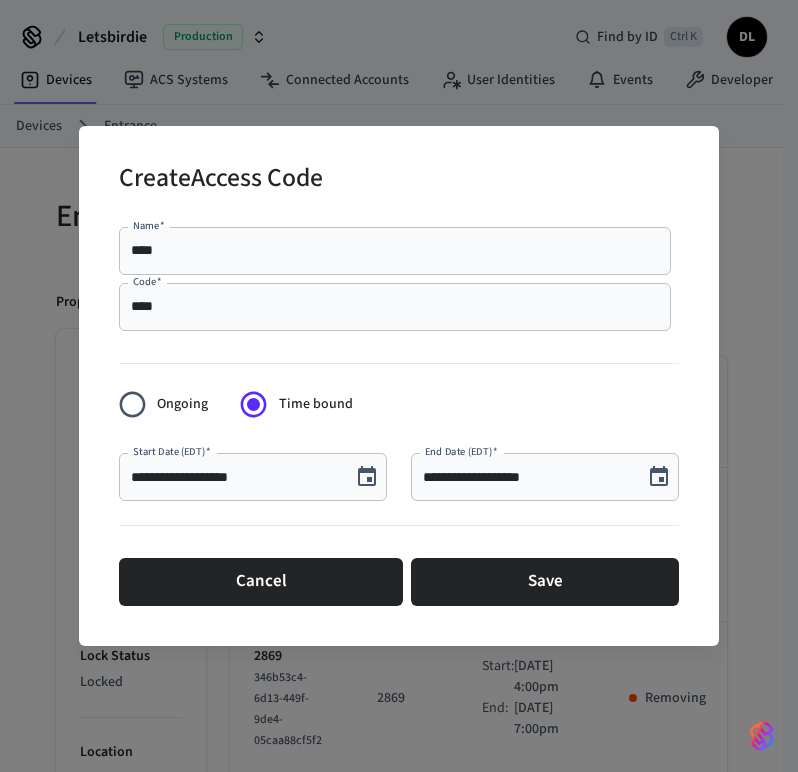 click on "**********" at bounding box center (235, 477) 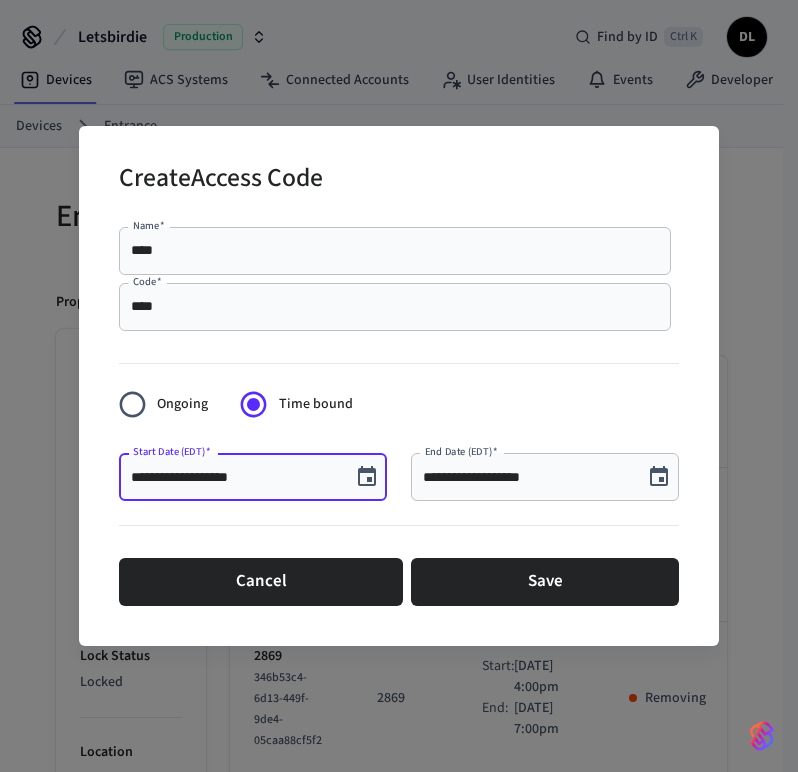 type on "**********" 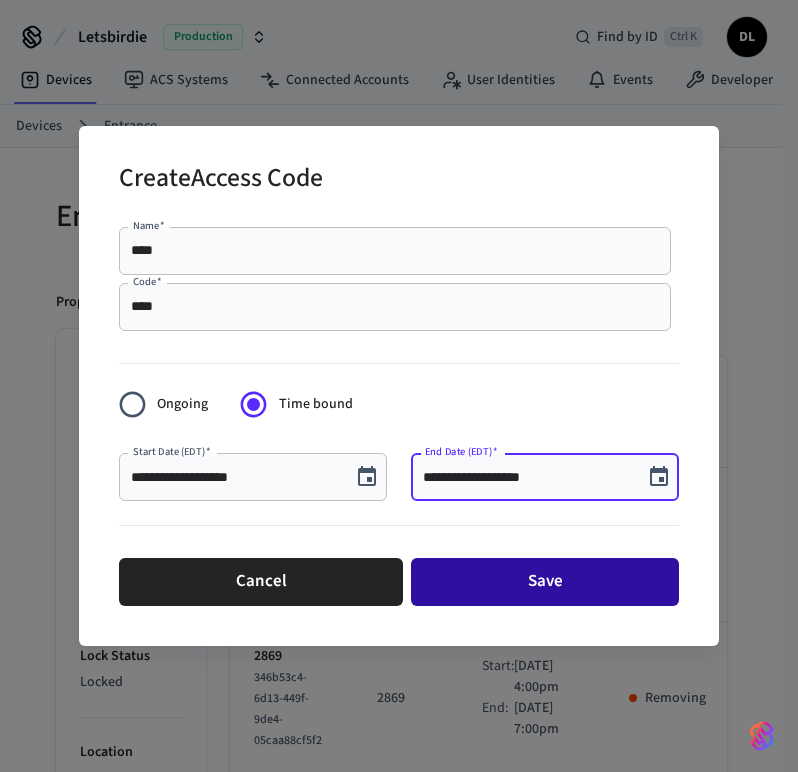 type on "**********" 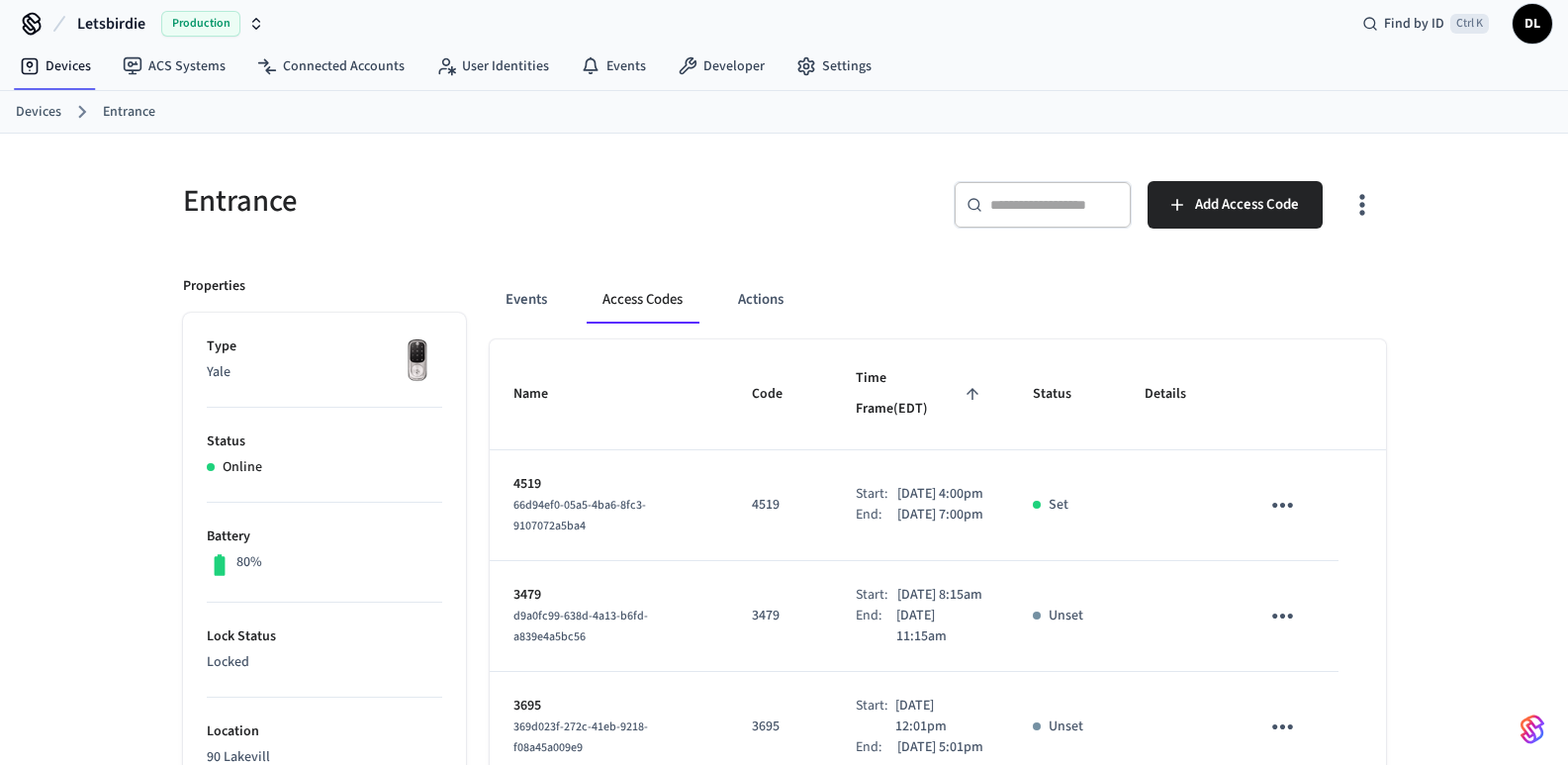 scroll, scrollTop: 297, scrollLeft: 0, axis: vertical 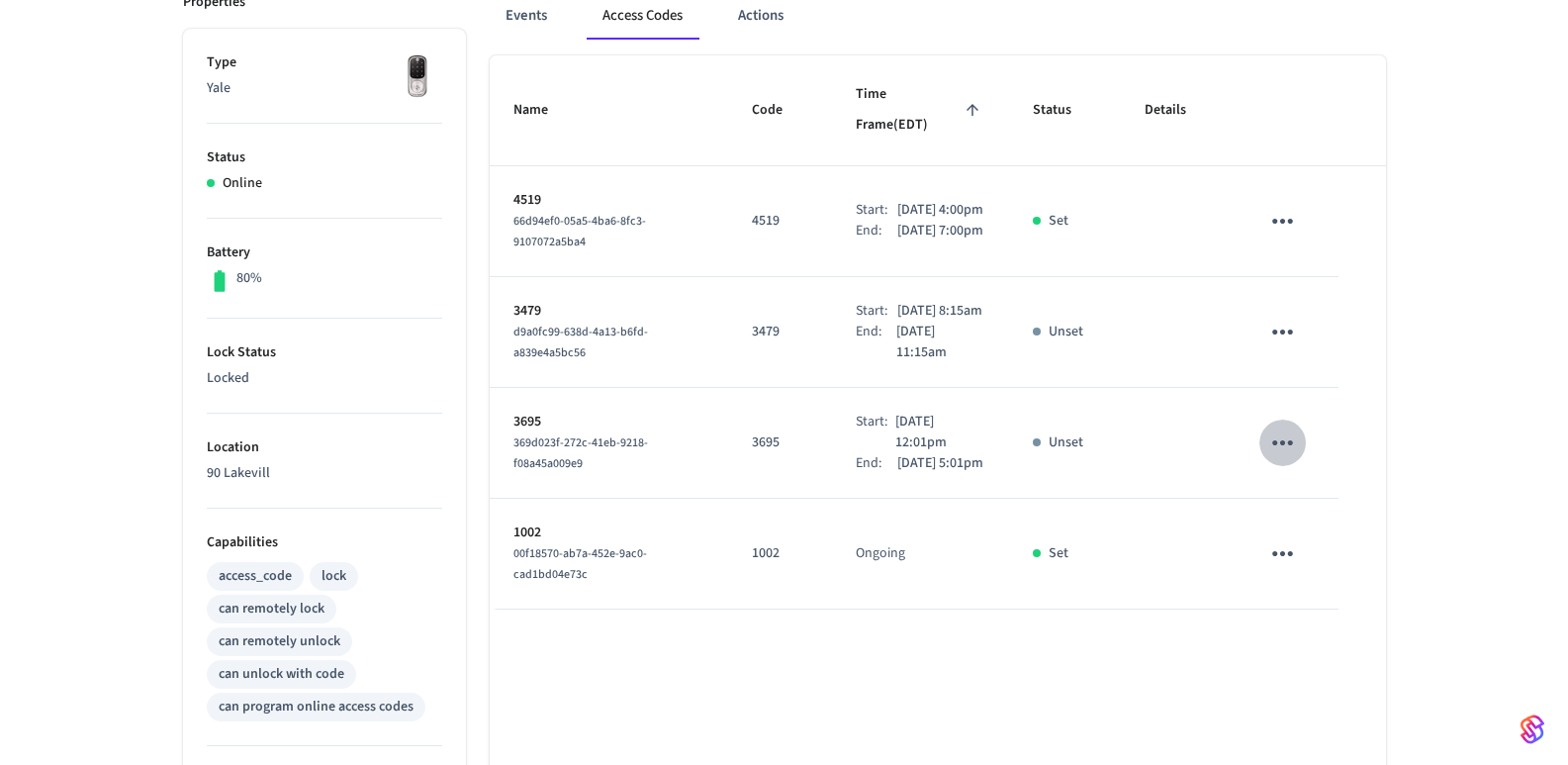 click at bounding box center [1282, 442] 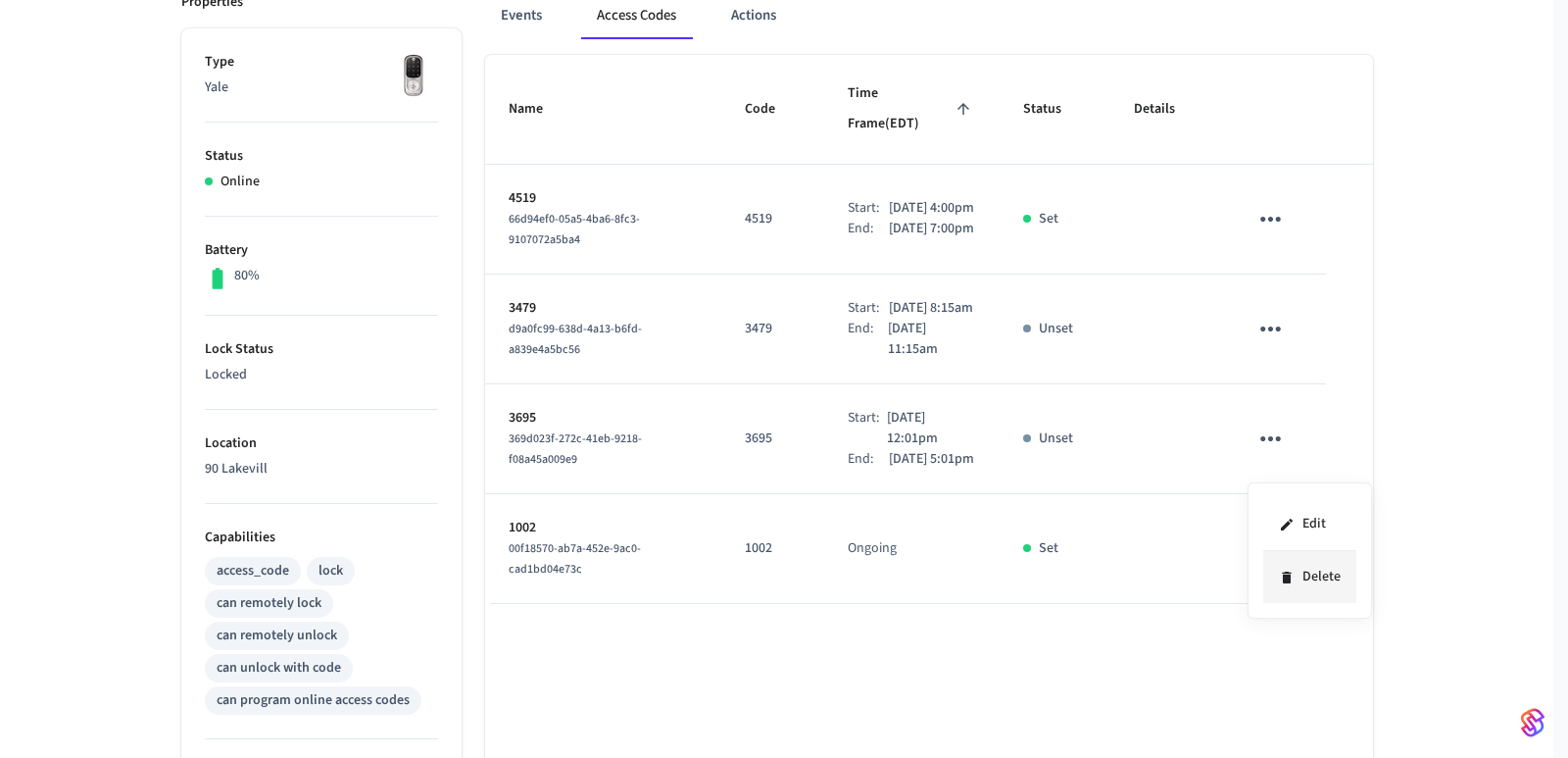 click on "Delete" at bounding box center [1309, 577] 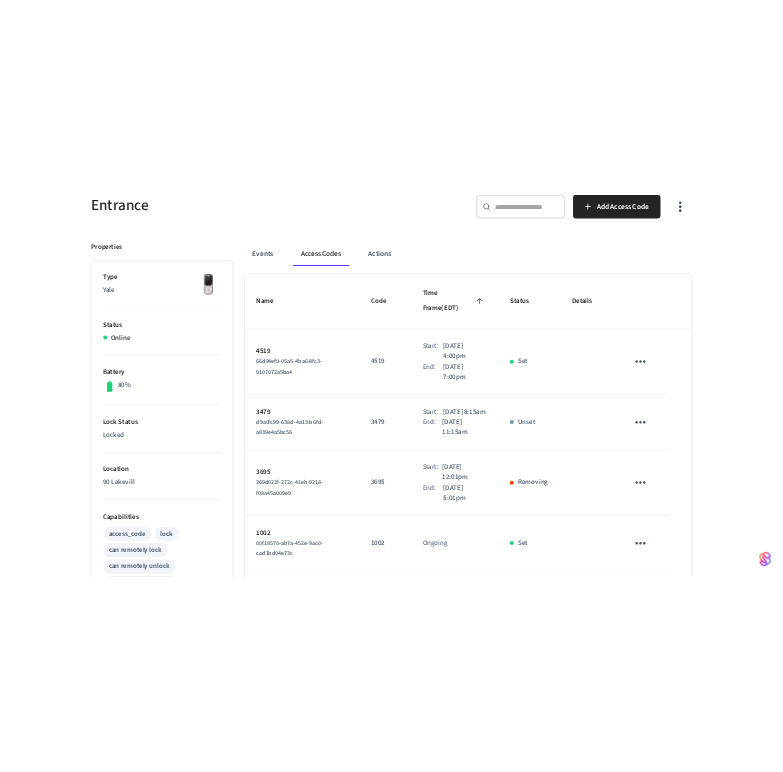 scroll, scrollTop: 0, scrollLeft: 0, axis: both 